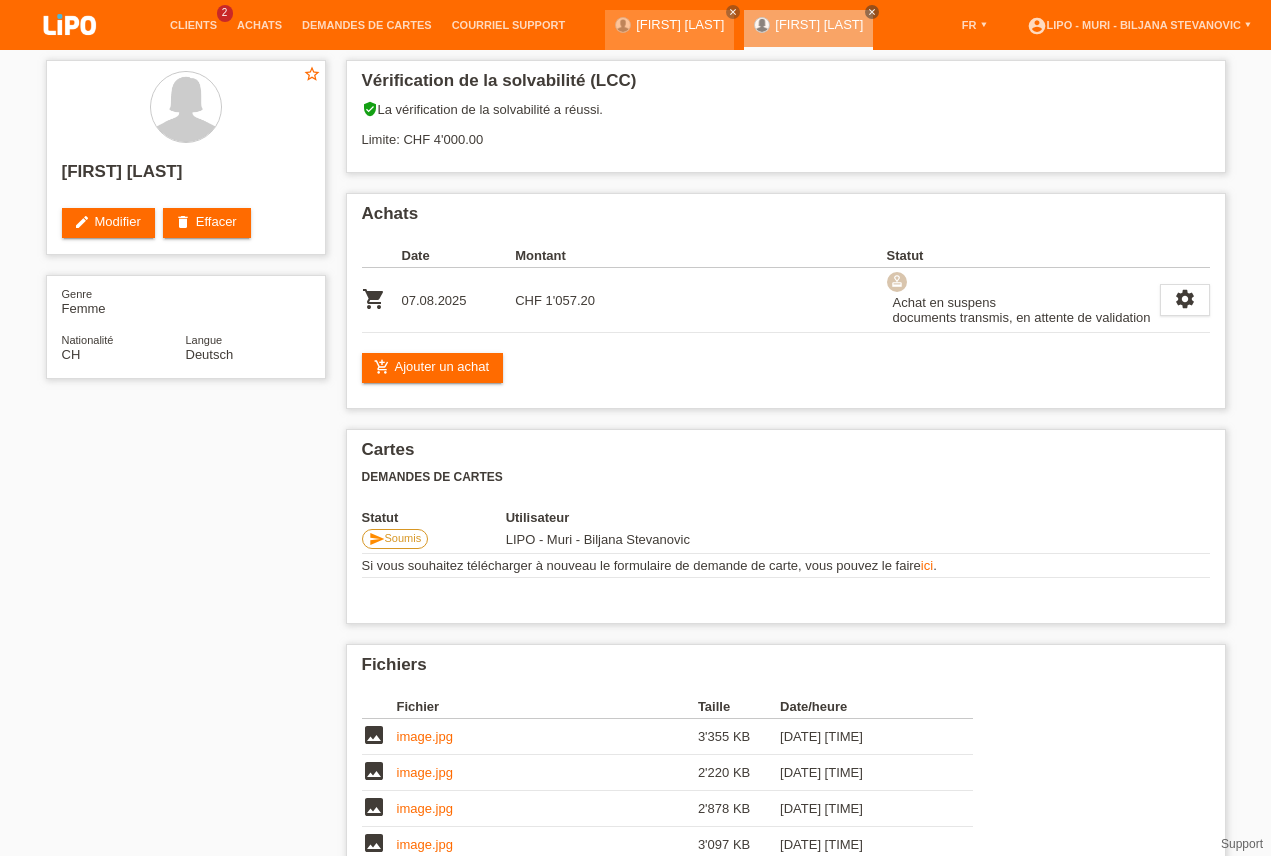 scroll, scrollTop: 0, scrollLeft: 0, axis: both 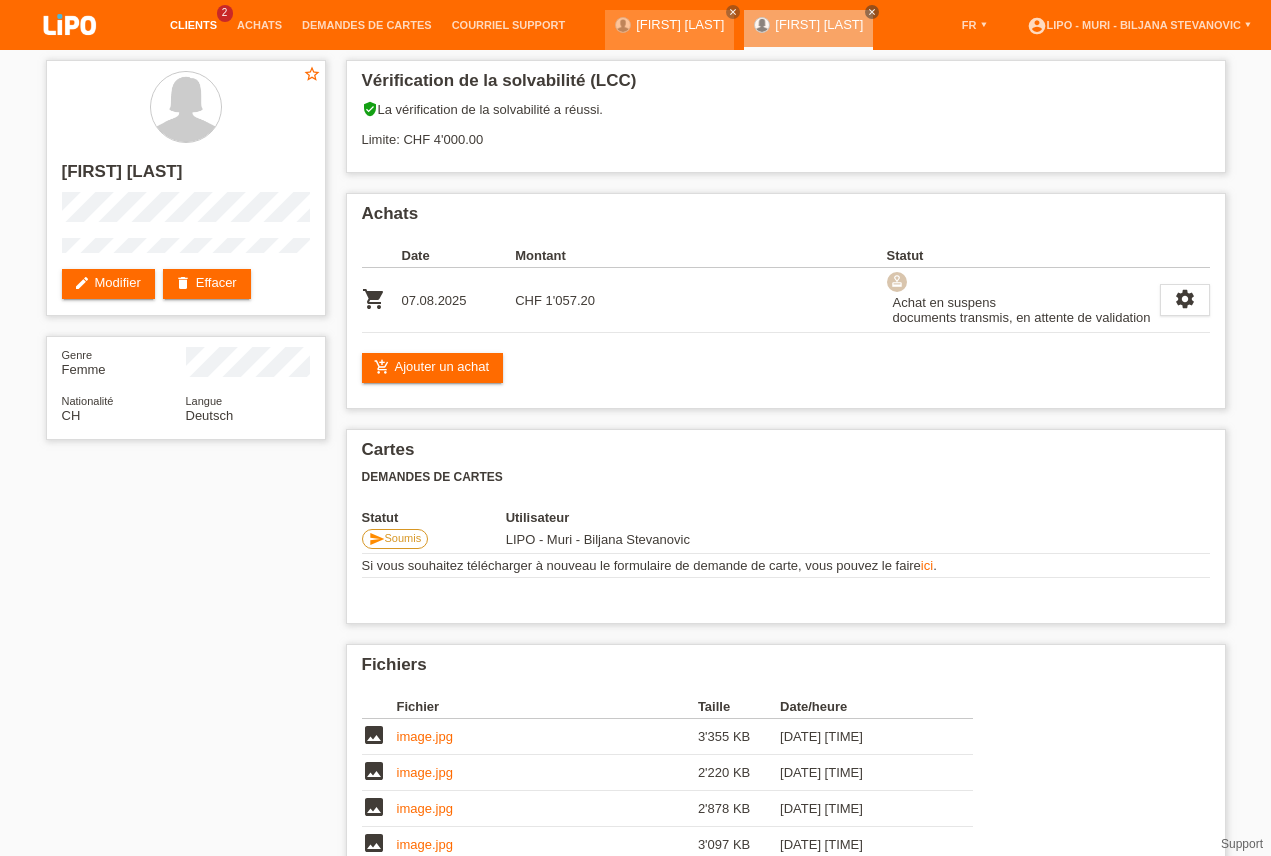 click on "Clients" at bounding box center (193, 25) 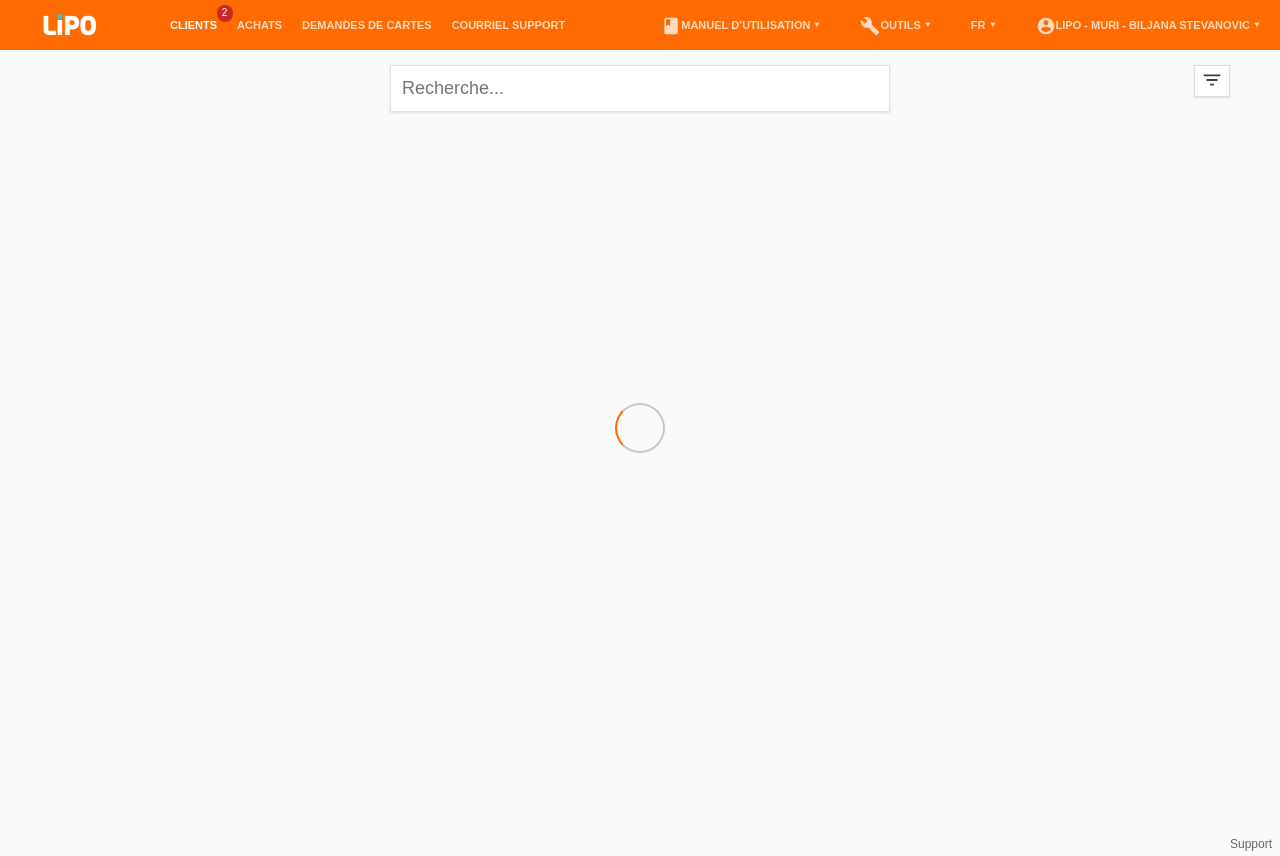 scroll, scrollTop: 0, scrollLeft: 0, axis: both 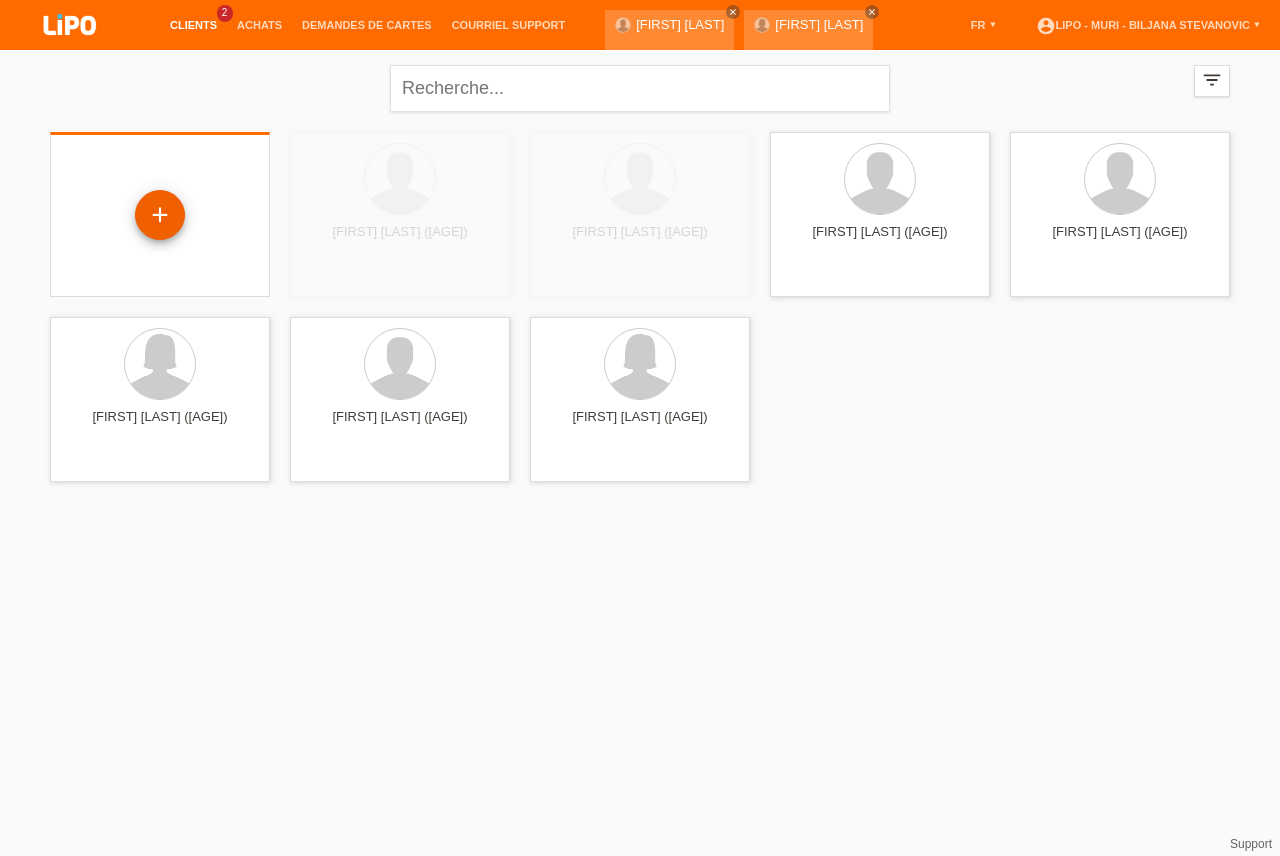 click on "+" at bounding box center [160, 215] 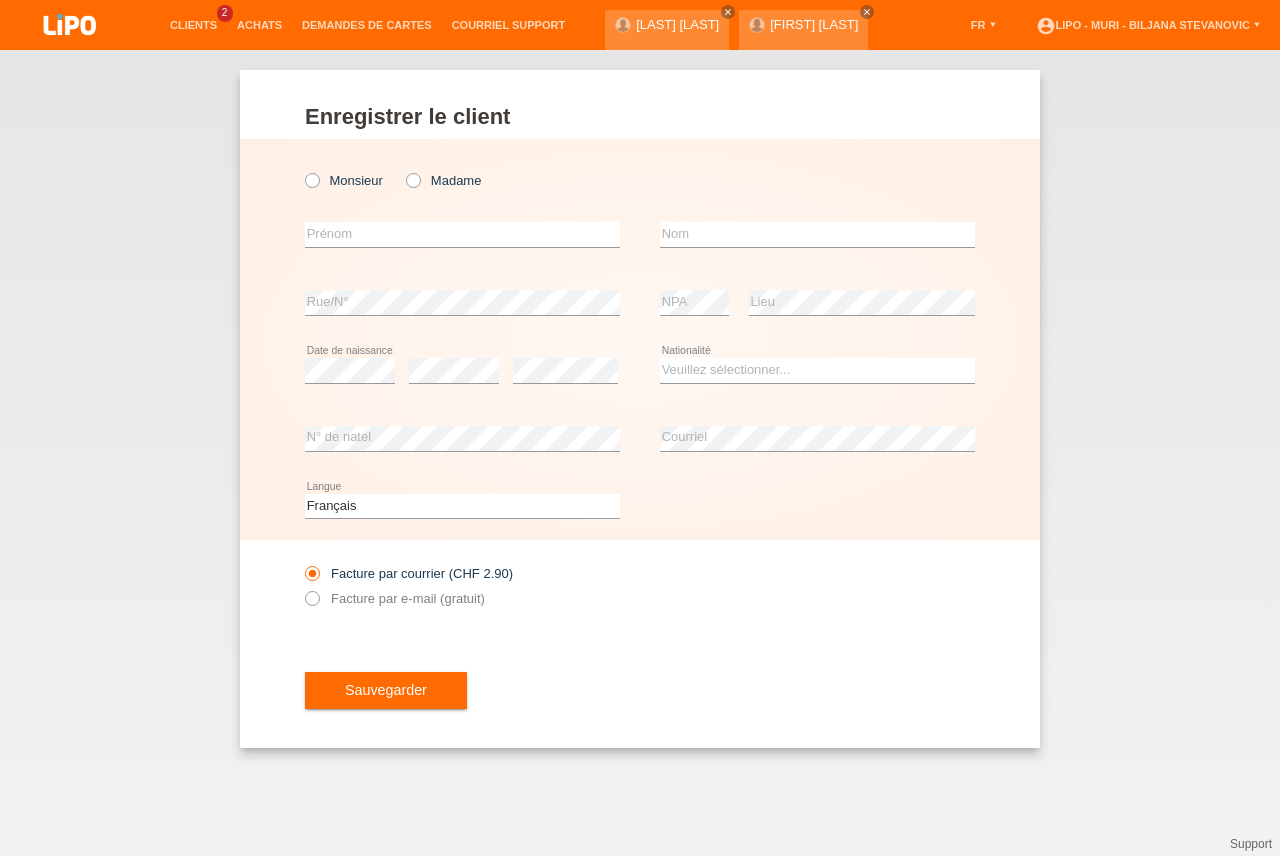 scroll, scrollTop: 0, scrollLeft: 0, axis: both 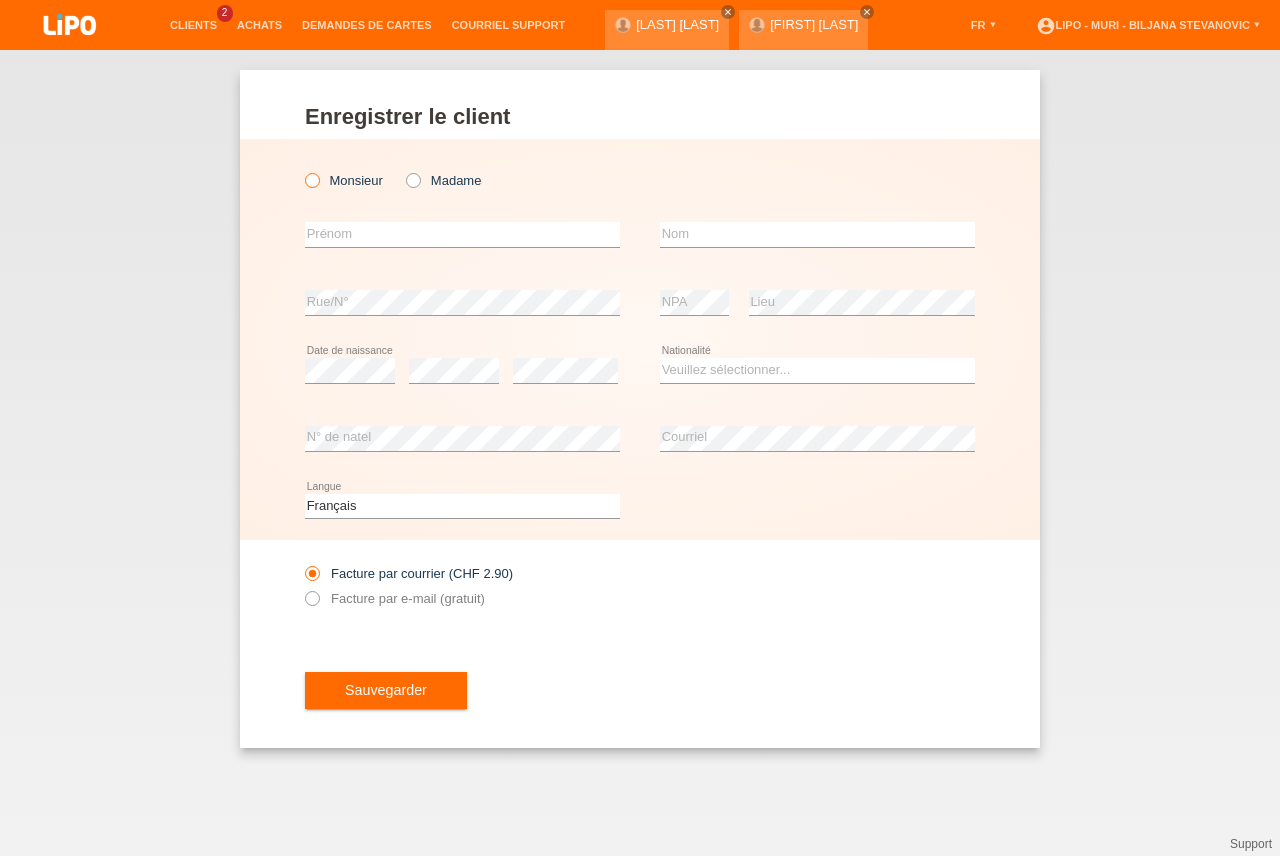 click at bounding box center (302, 170) 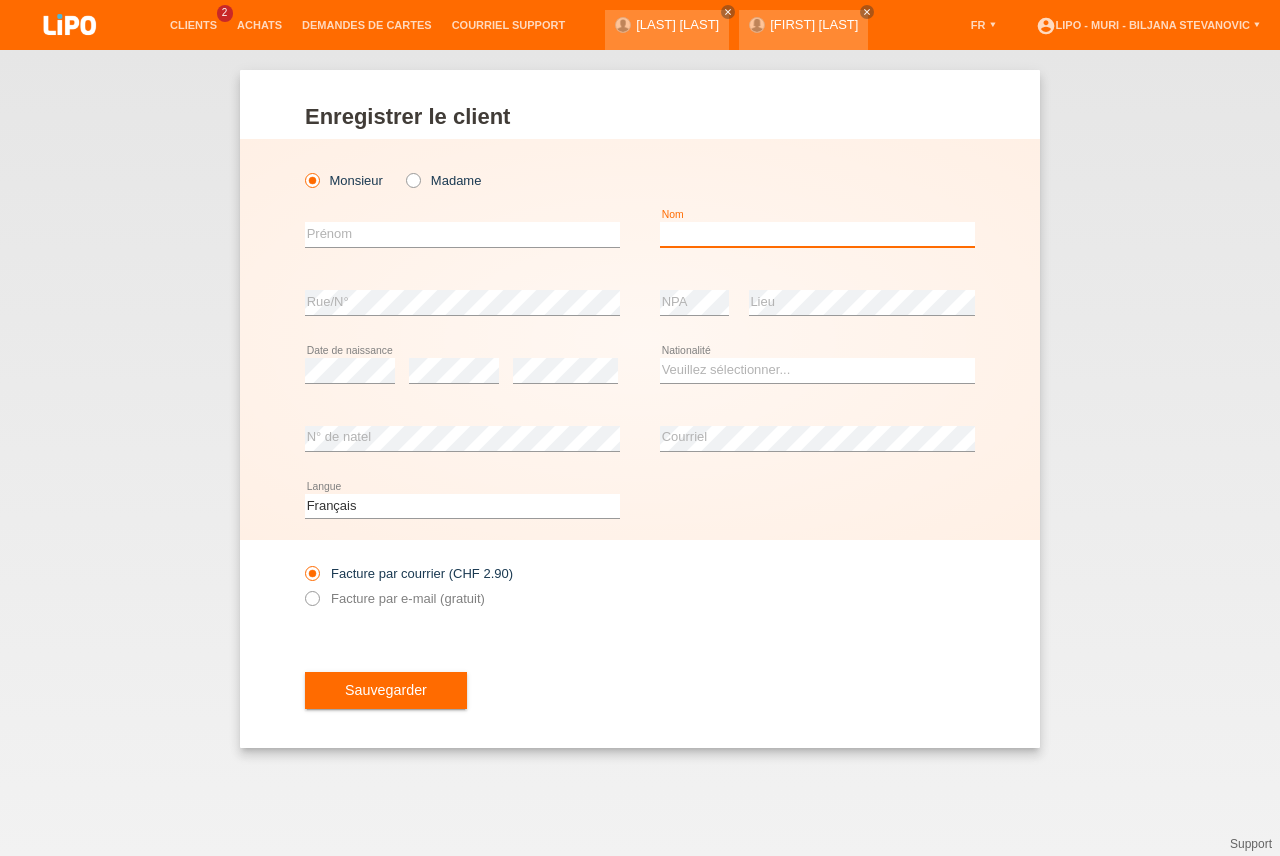 click at bounding box center [817, 234] 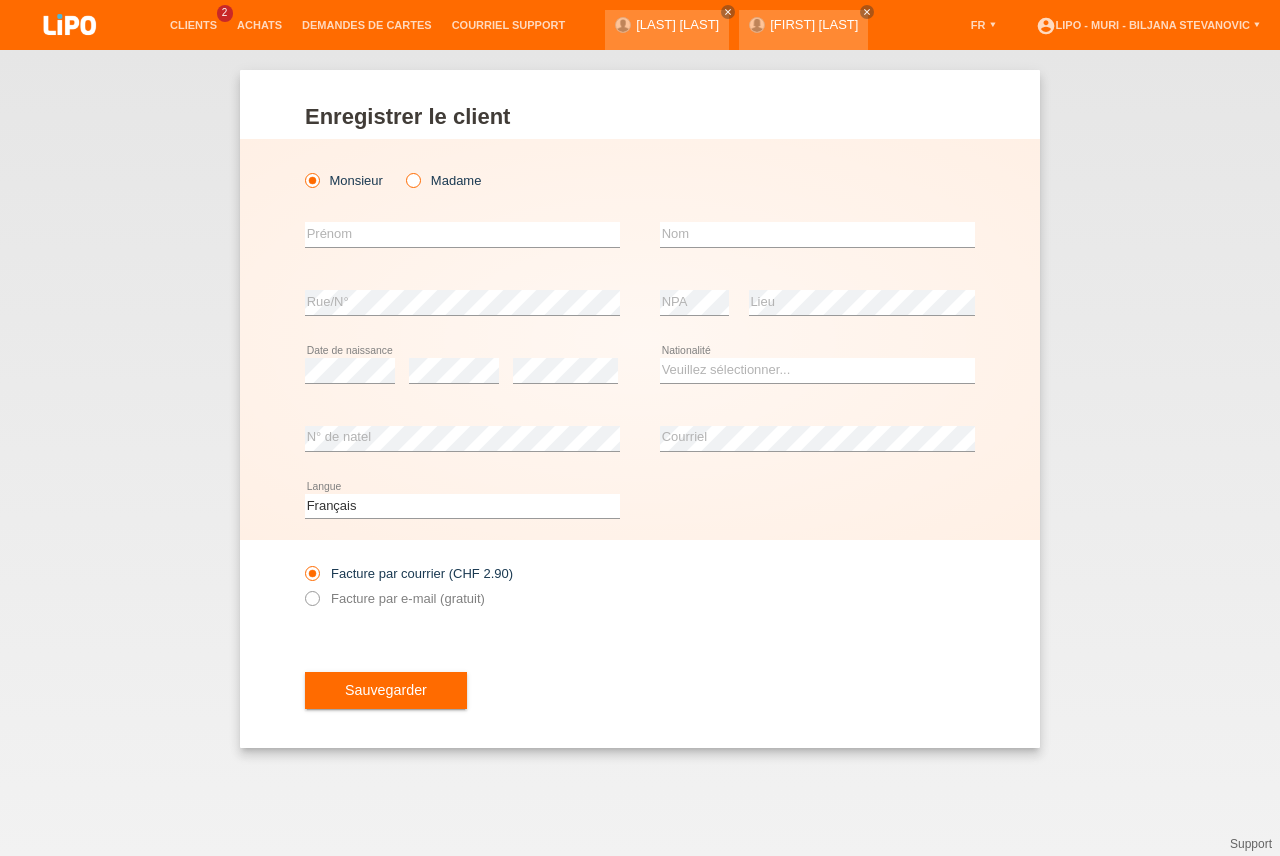 click at bounding box center (403, 170) 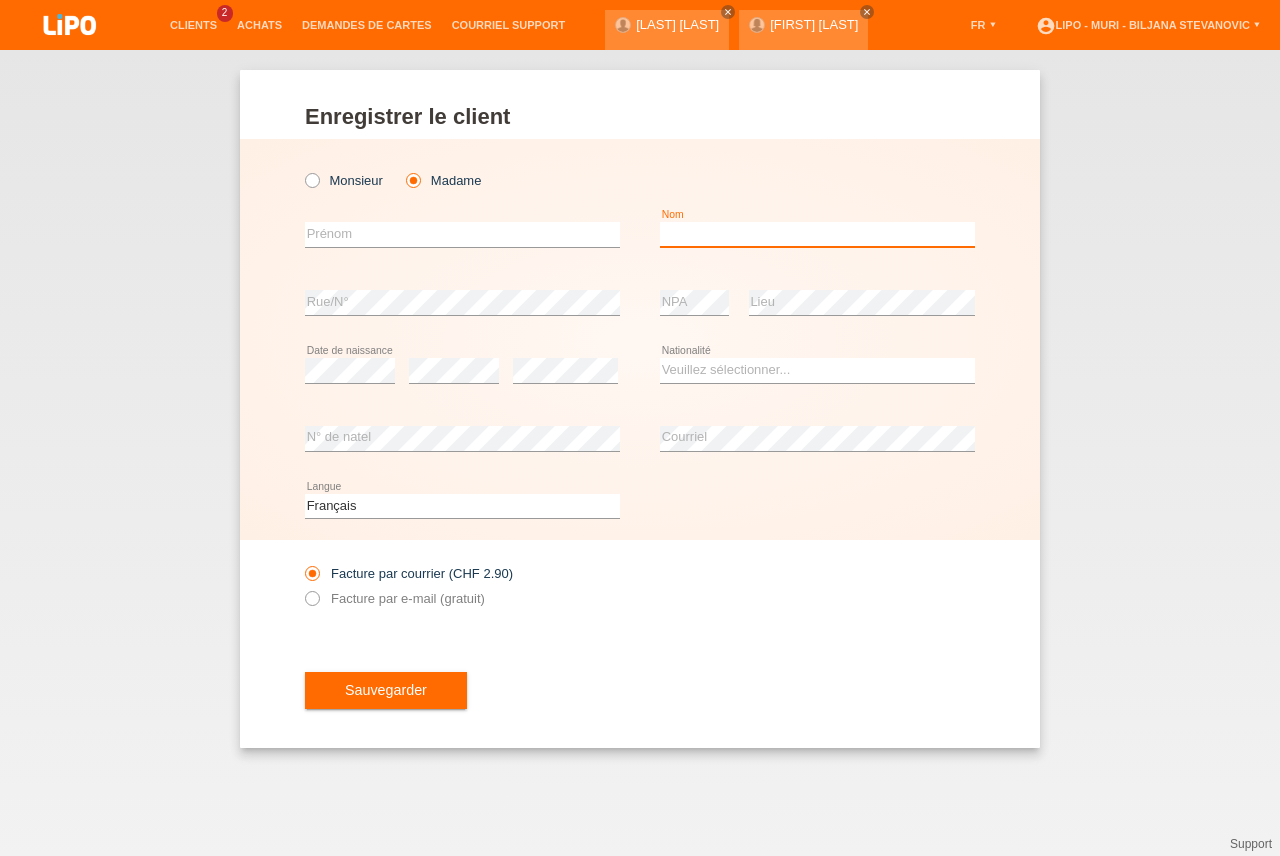 click at bounding box center (817, 234) 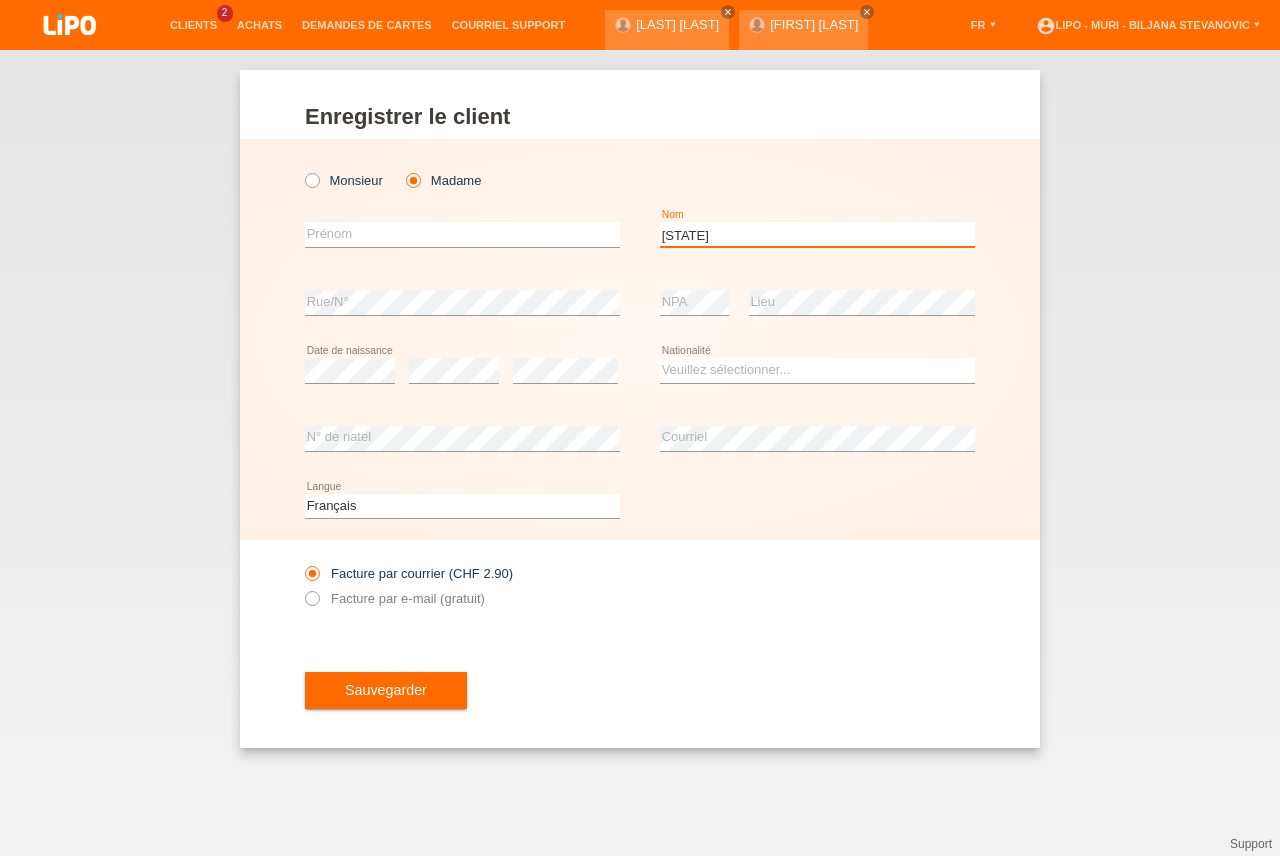 type on "DELAWARI" 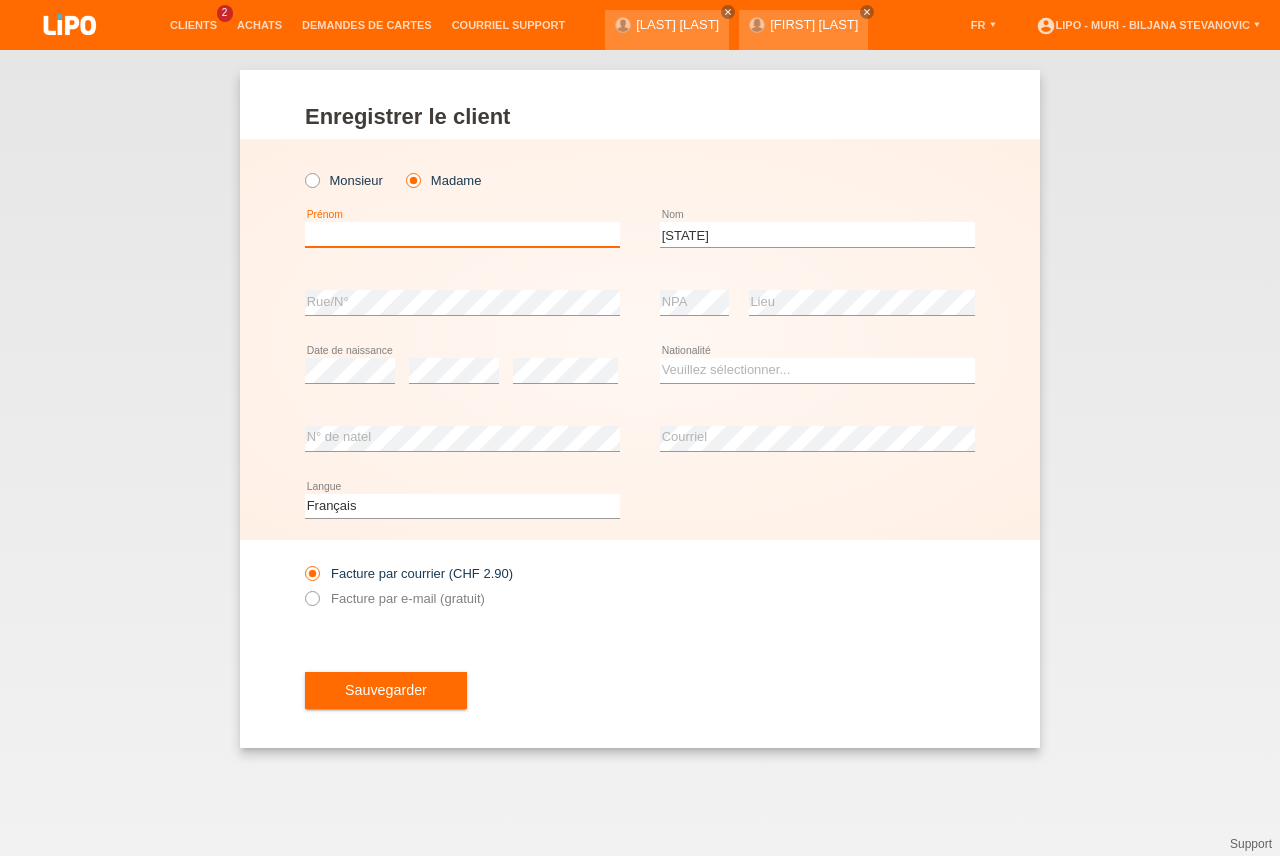 click at bounding box center (462, 234) 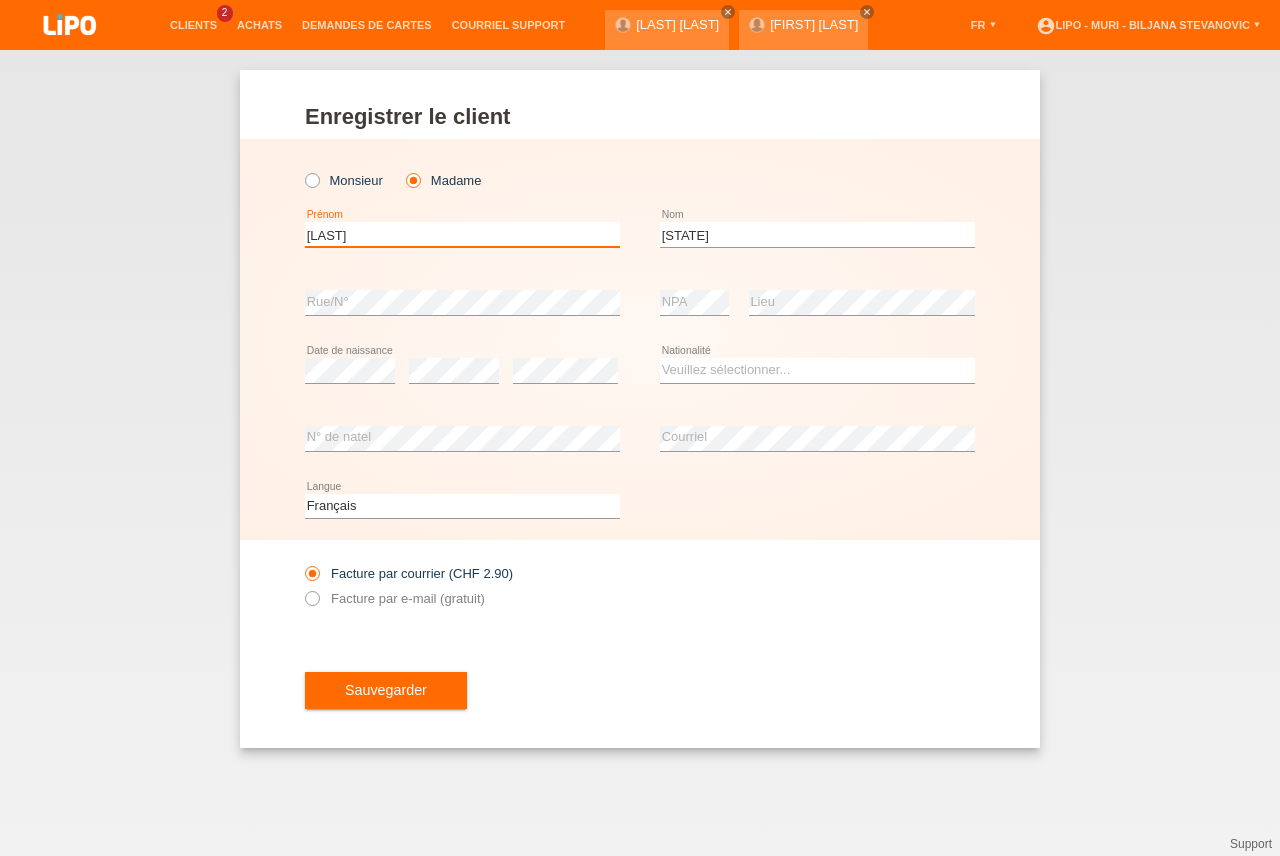 type on "MASUMEH" 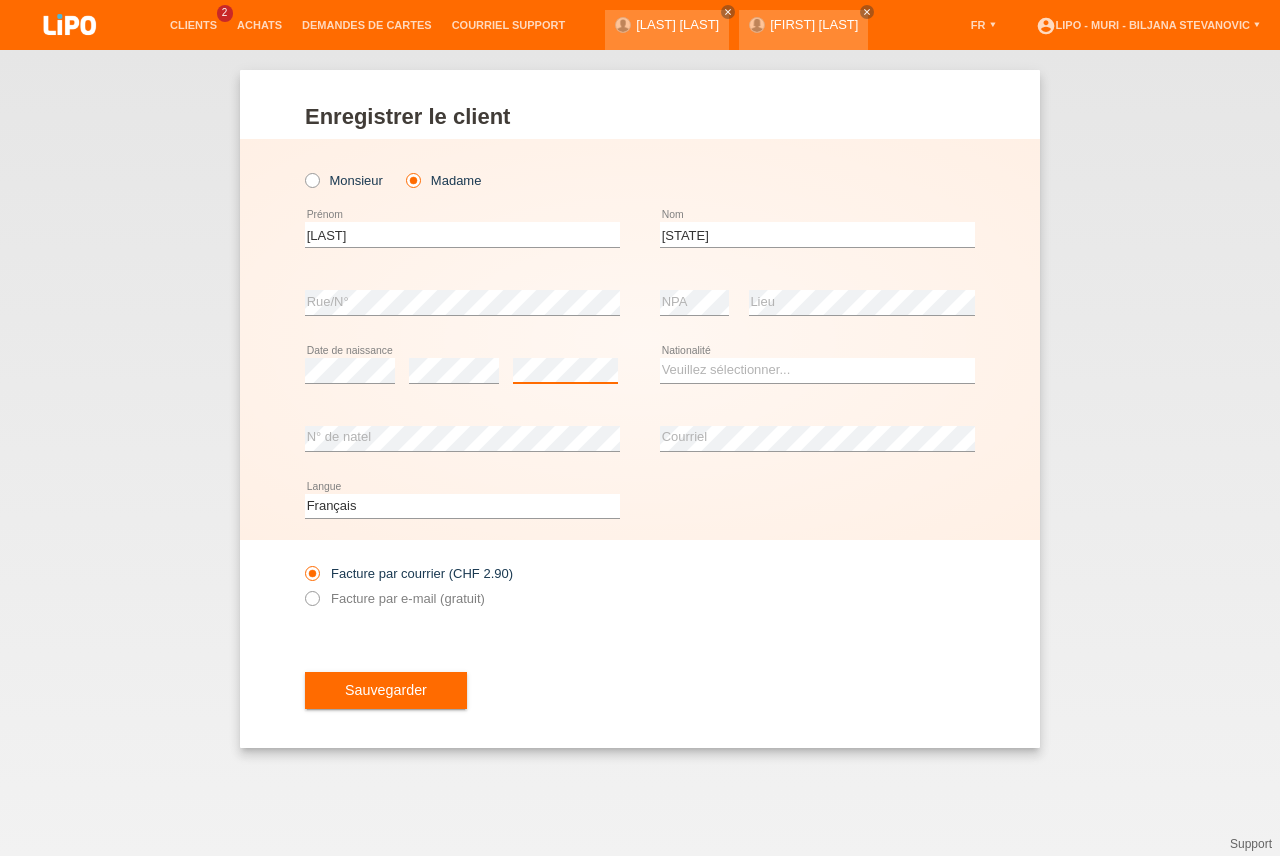 scroll, scrollTop: 0, scrollLeft: 0, axis: both 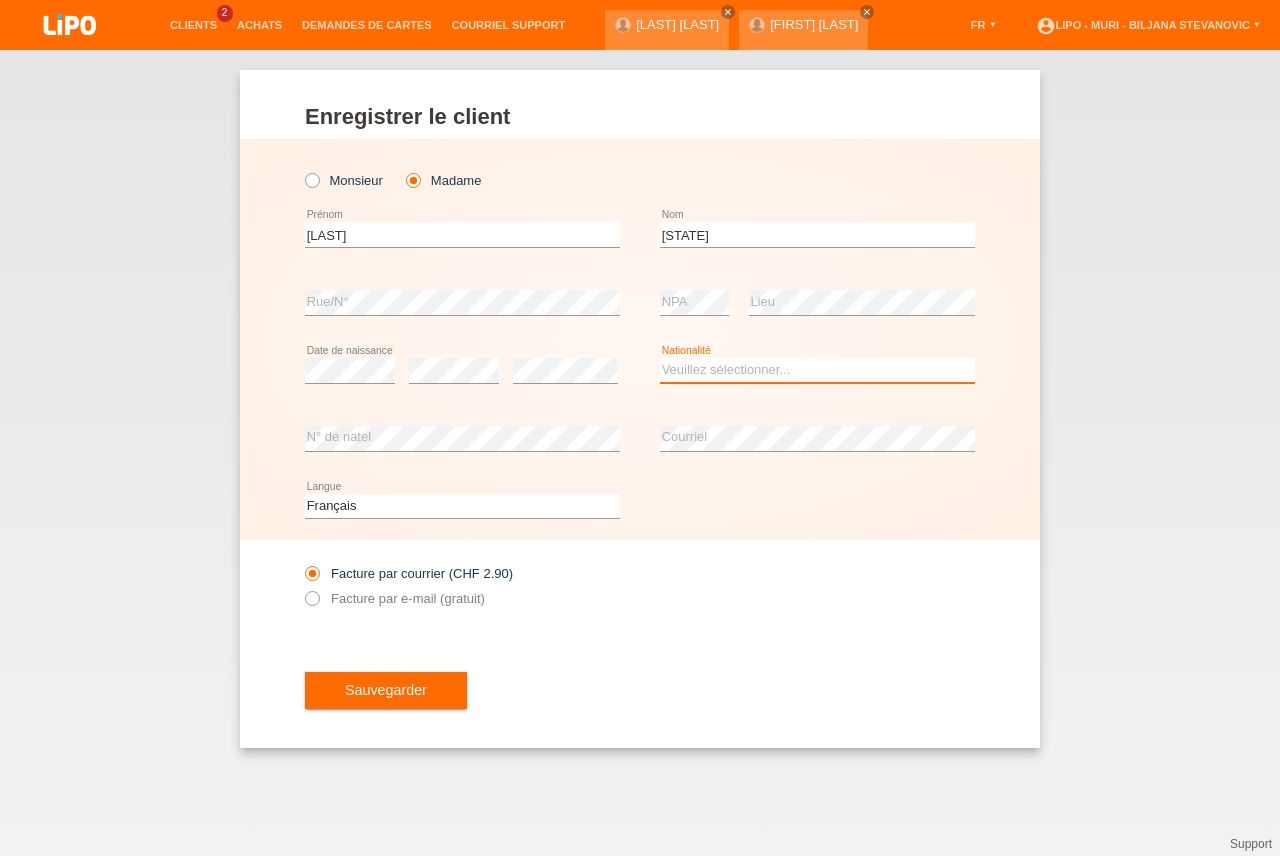 click on "Veuillez sélectionner...
Suisse
Allemagne
Autriche
Liechtenstein
------------
Afghanistan
Afrique du Sud
Åland
Albanie
Algérie Allemagne Andorre Angola Anguilla Antarctique Antigua-et-Barbuda Argentine" at bounding box center [817, 370] 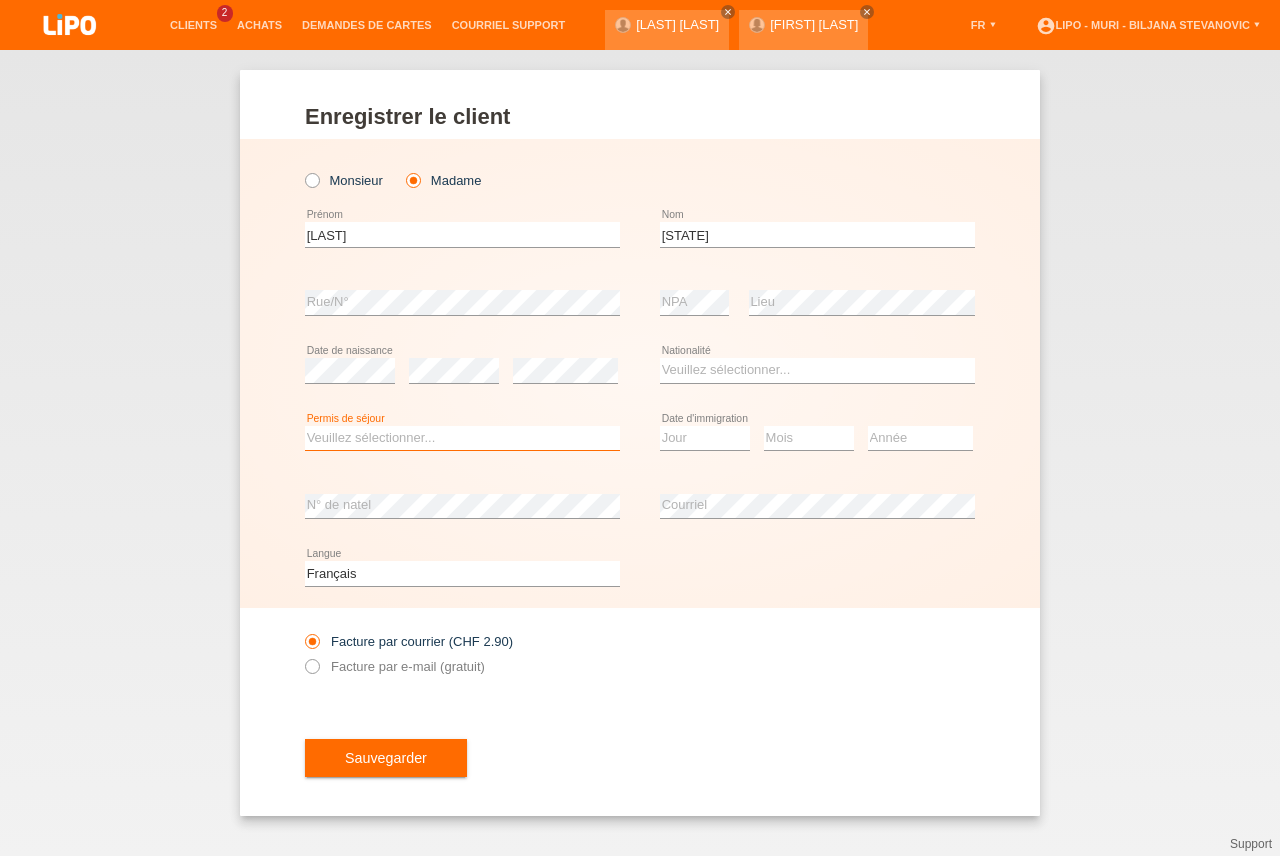 click on "Veuillez sélectionner...
C
B
B - Statut de réfugié
Autre" at bounding box center [462, 438] 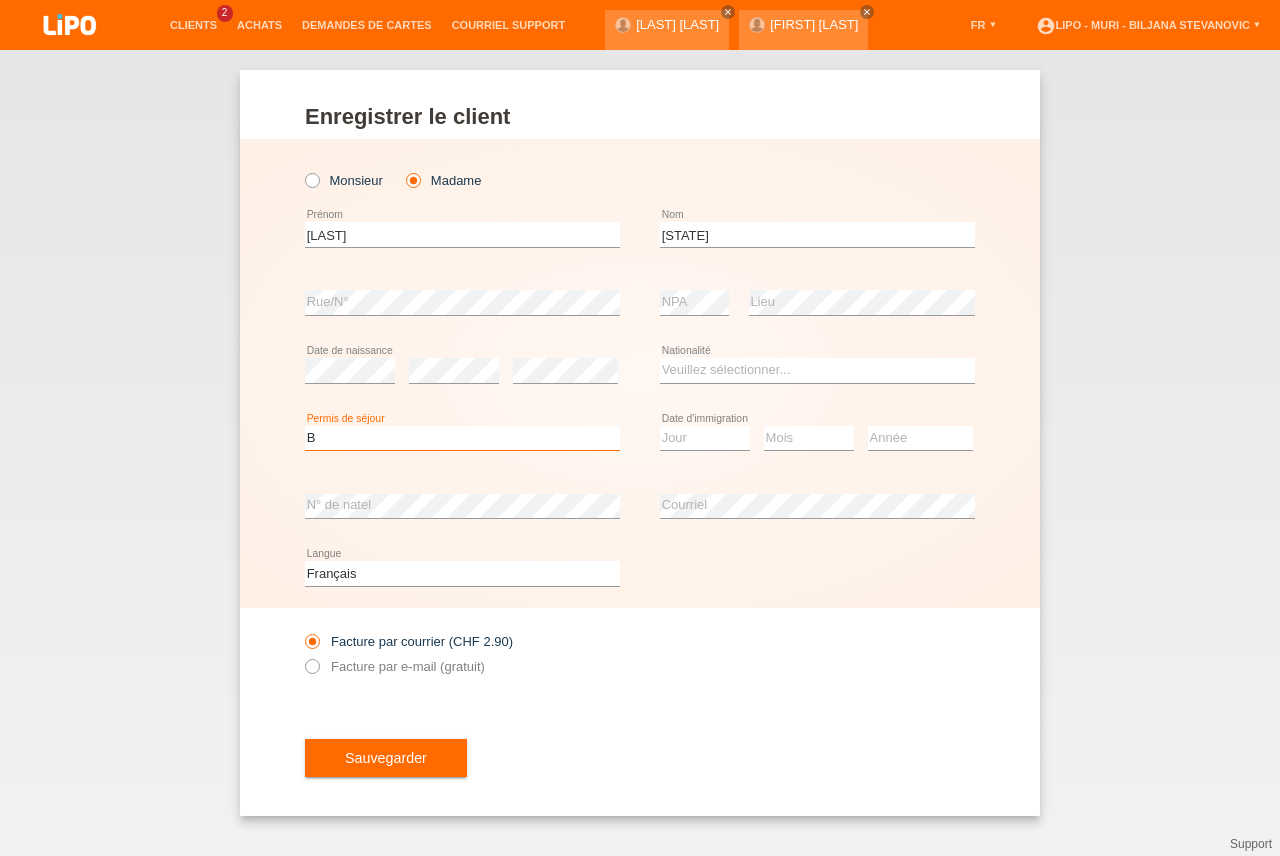 click on "B" at bounding box center [0, 0] 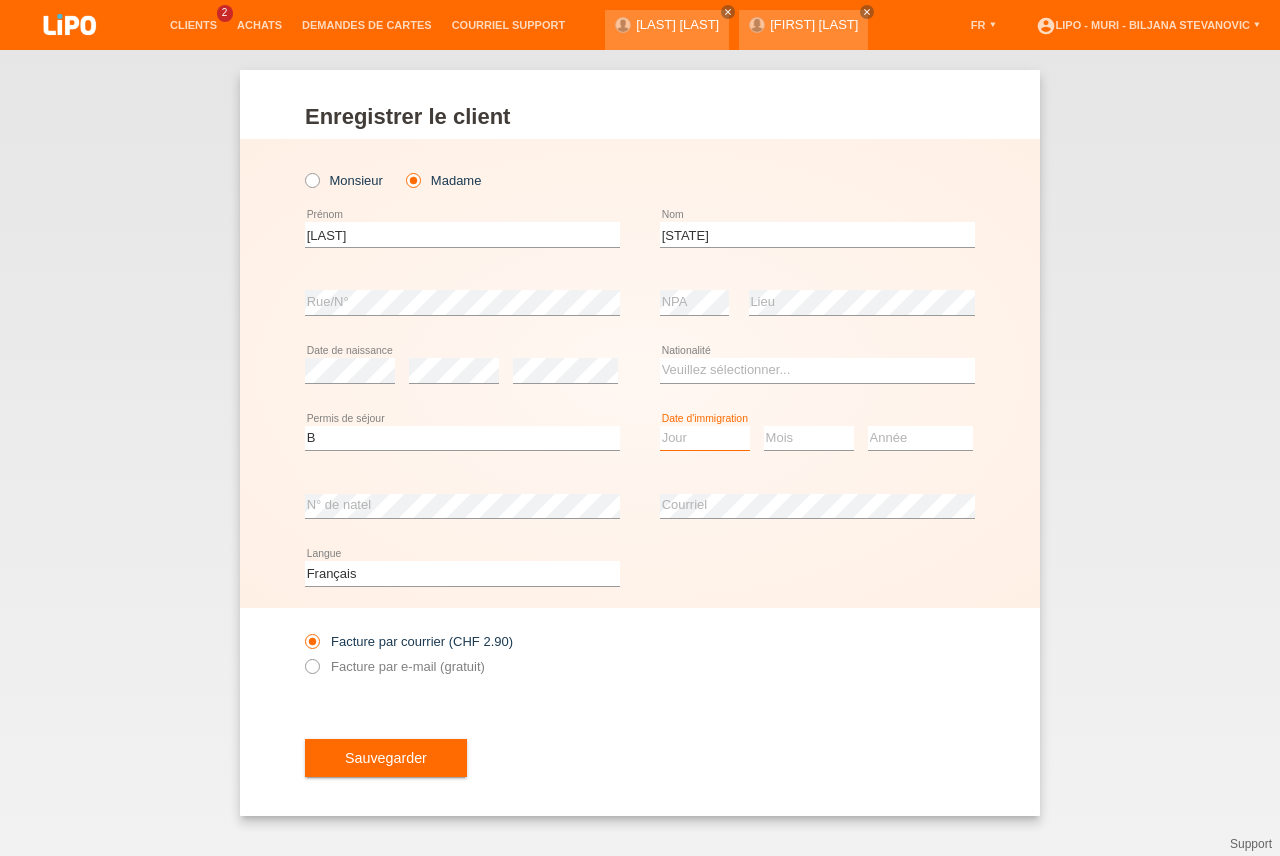 click on "Jour
01
02
03
04
05
06
07
08
09
10 11" at bounding box center [705, 438] 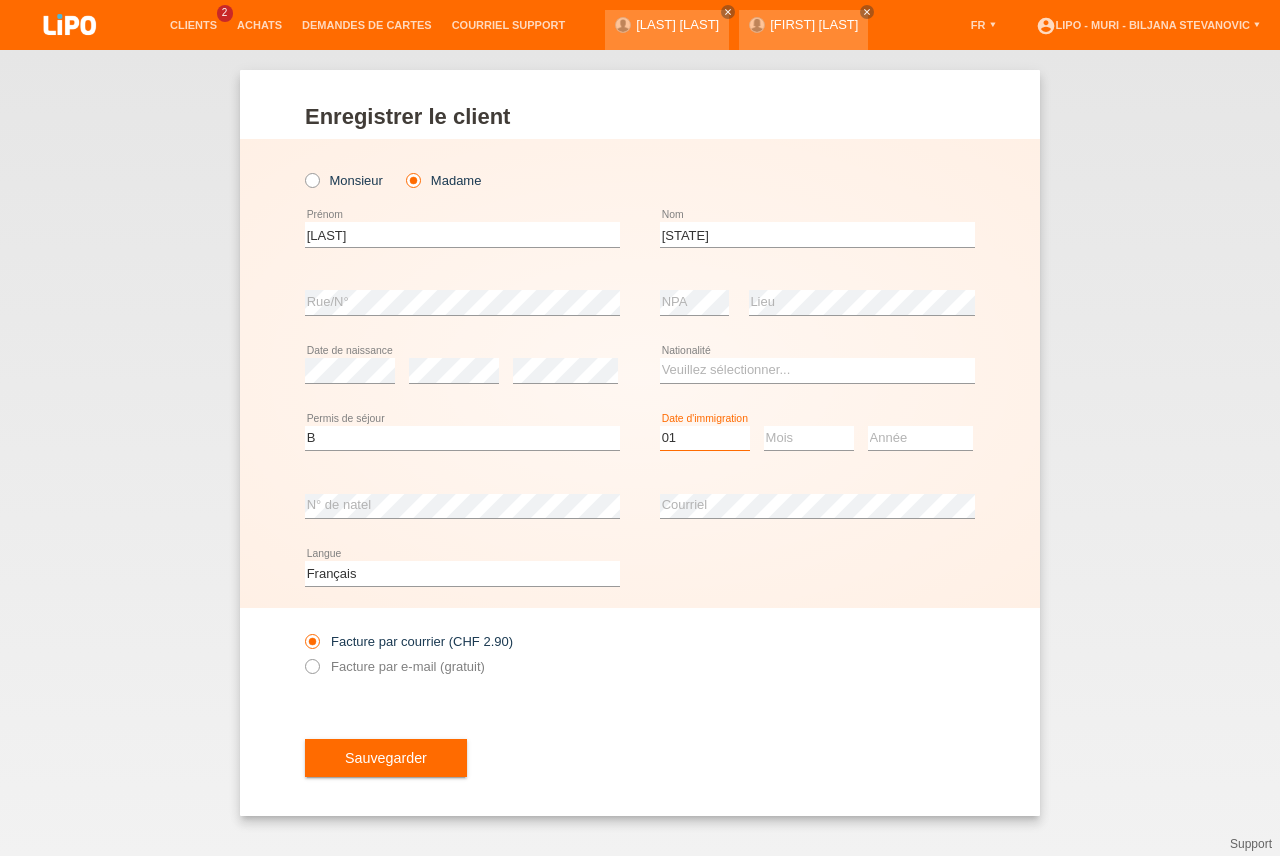 click on "01" at bounding box center [0, 0] 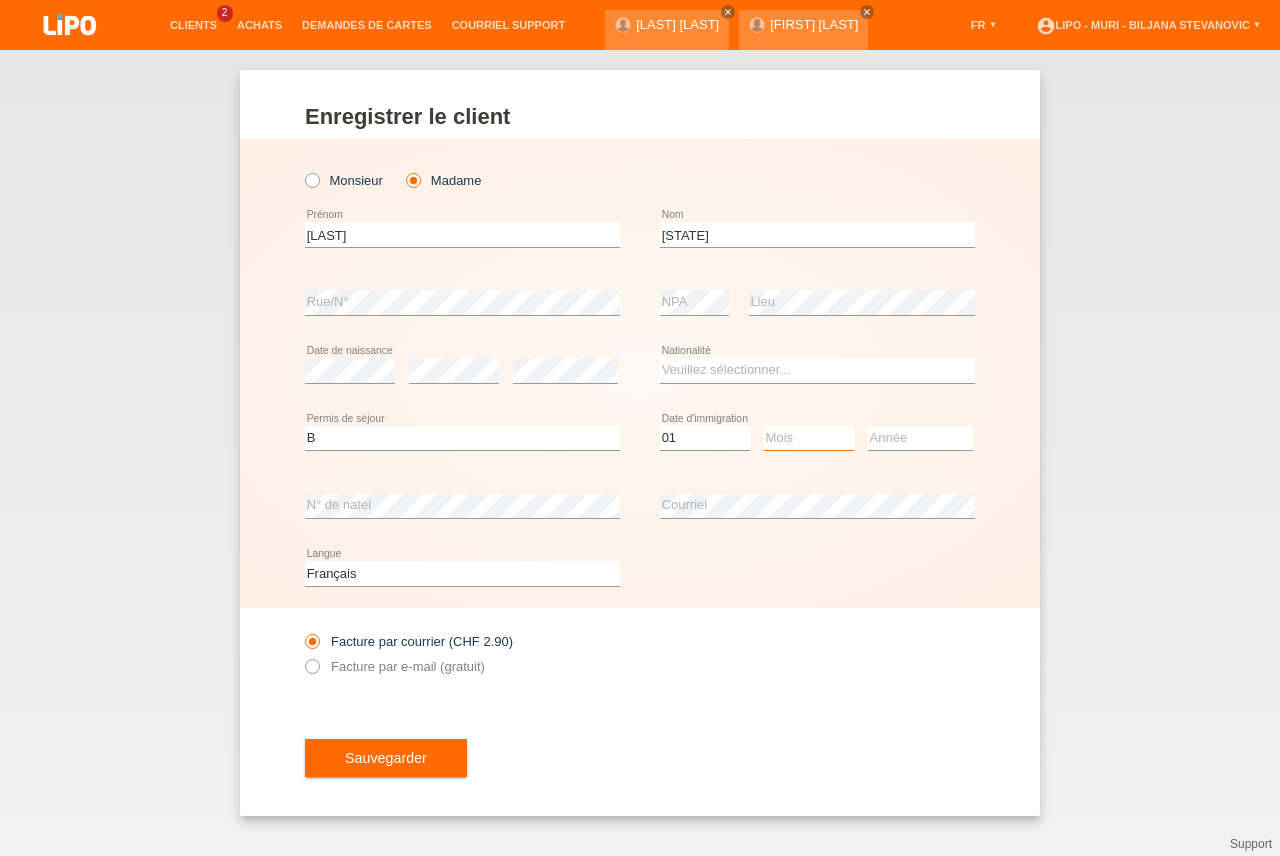 click on "Mois
01
02
03
04
05
06
07
08
09
10 11" at bounding box center (809, 438) 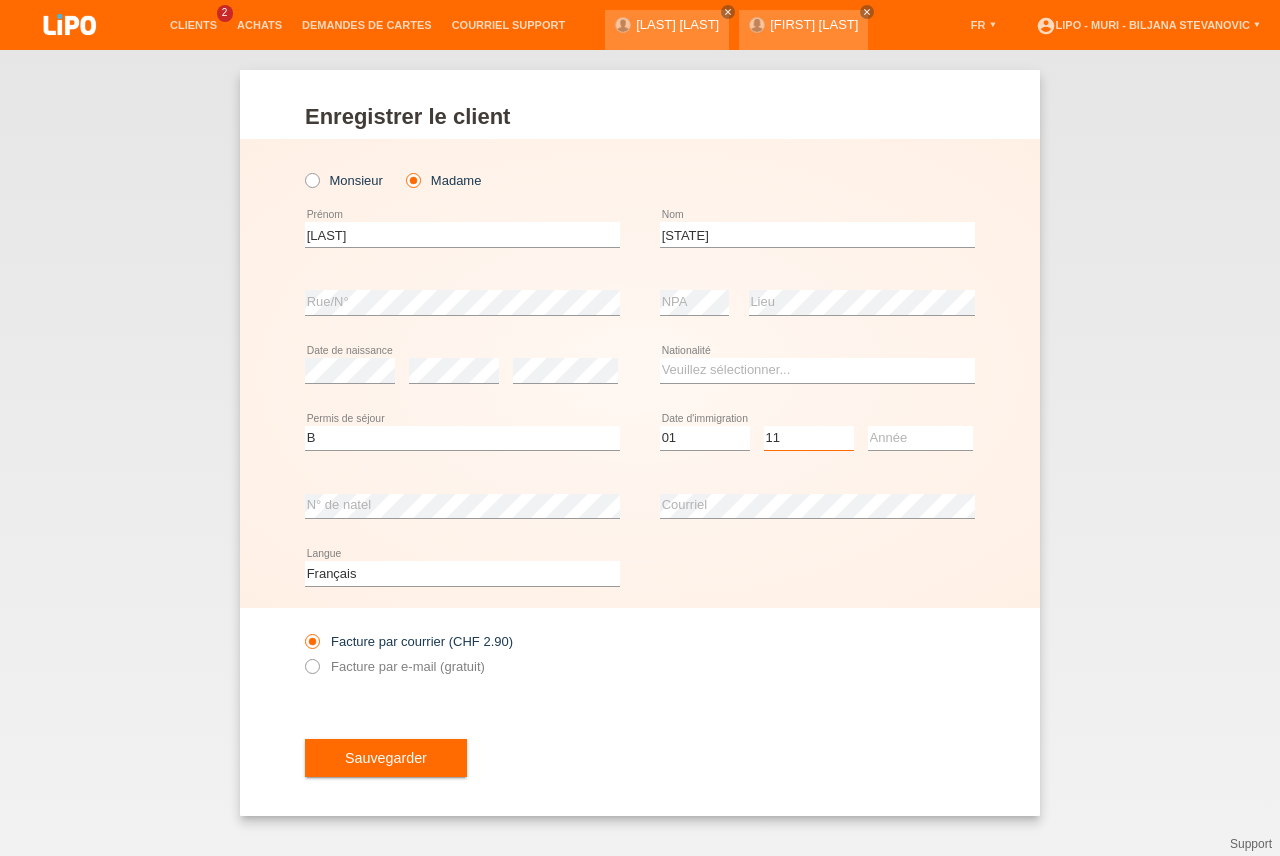 click on "11" at bounding box center [0, 0] 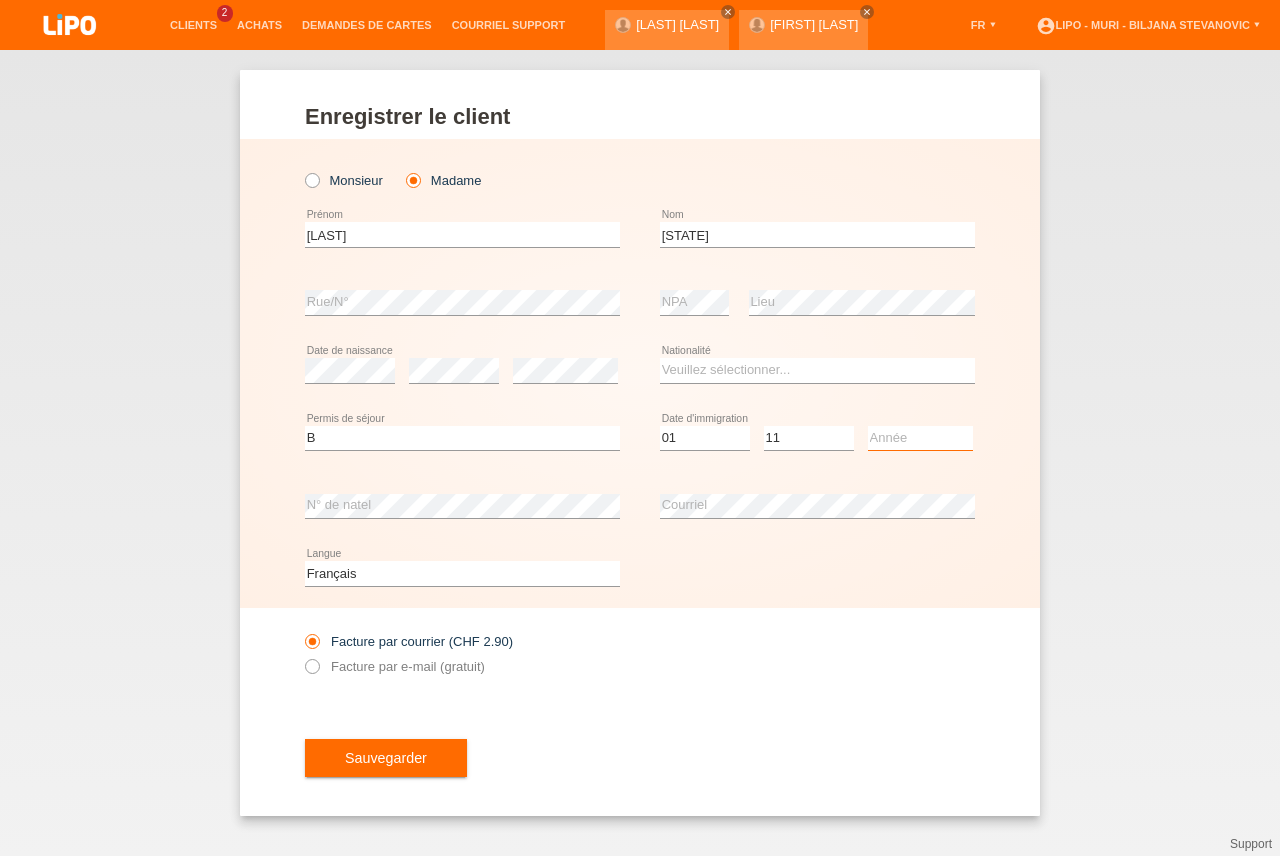 click on "Année
2025
2024
2023
2022
2021
2020
2019
2018
2017 2016 2015 2014 2013 2012 2011 2010 2009 2008 2007 2006 2005 2004 2003 2002 2001" at bounding box center (920, 438) 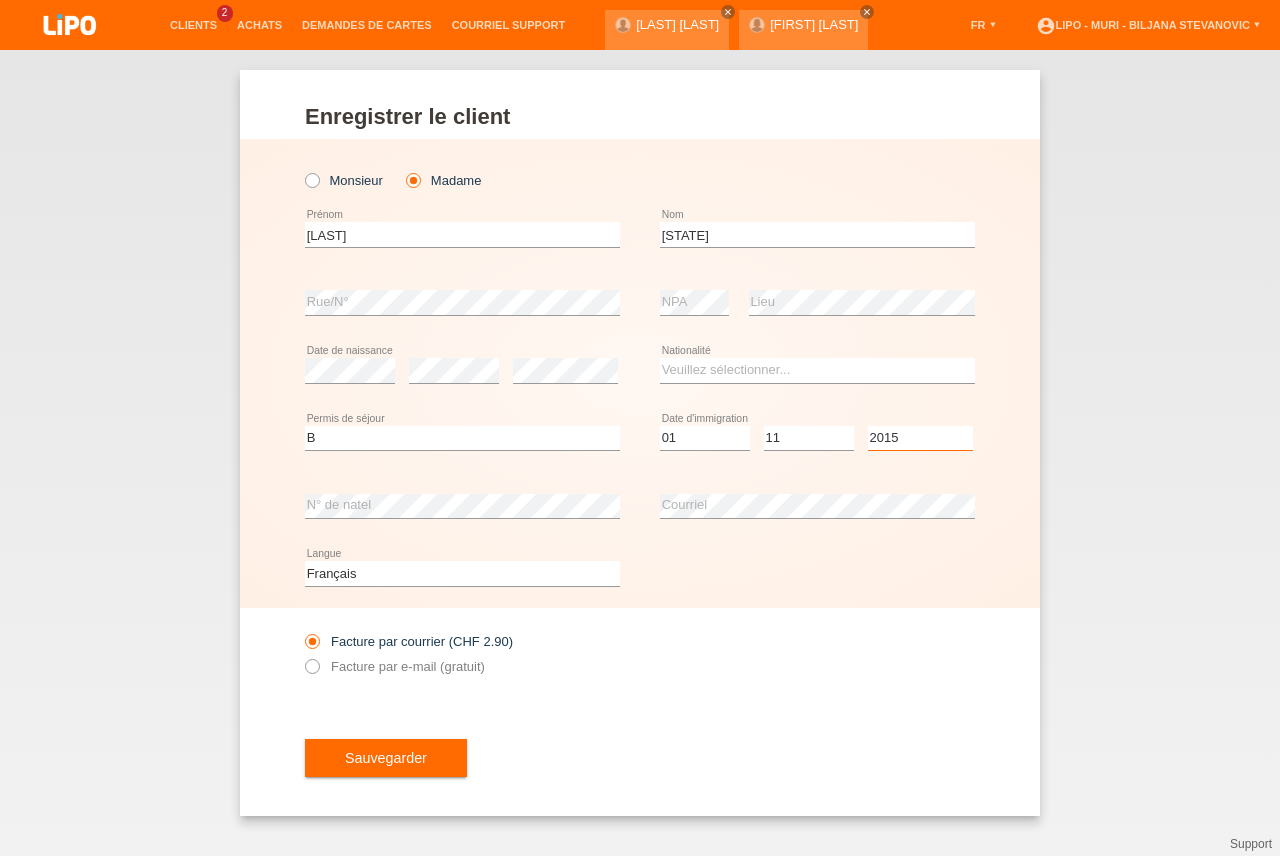 click on "2015" at bounding box center [0, 0] 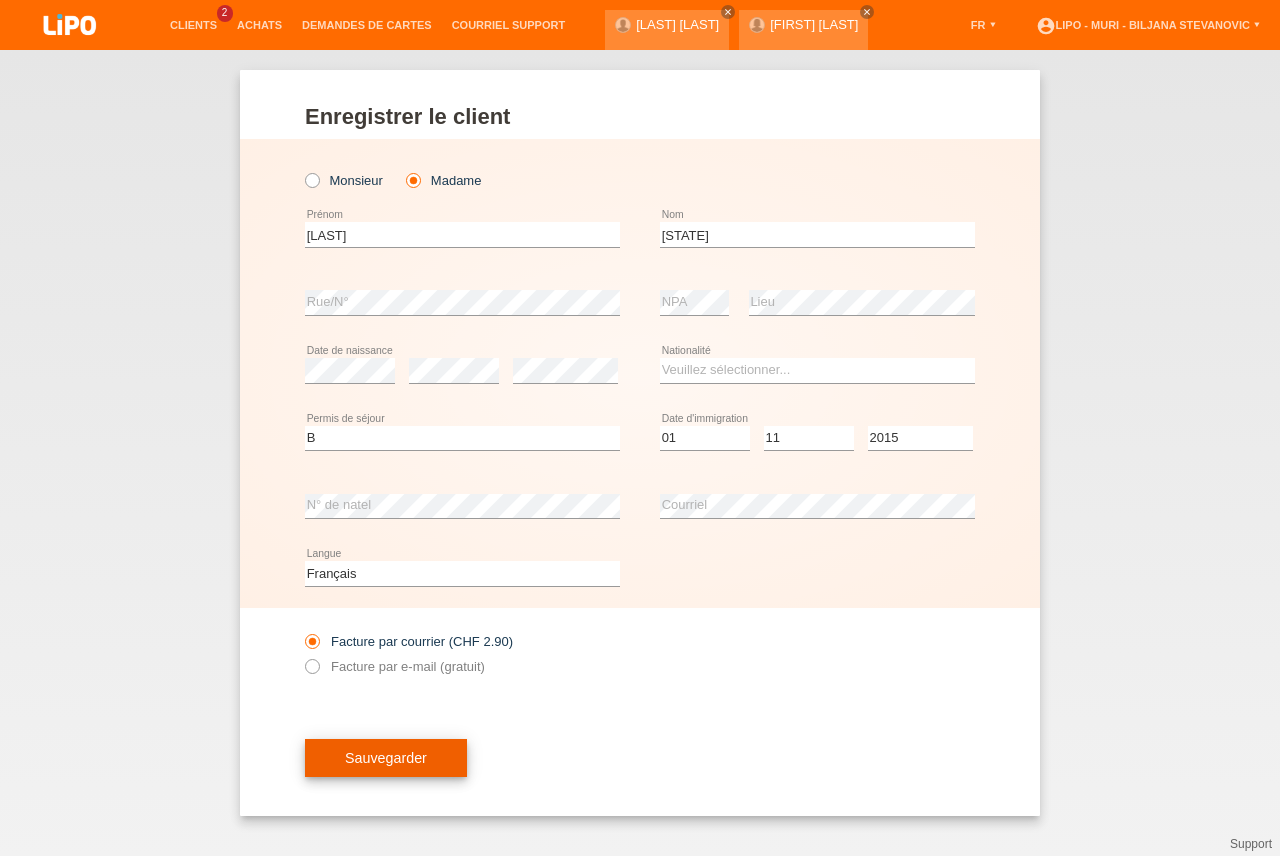 click on "Sauvegarder" at bounding box center (386, 758) 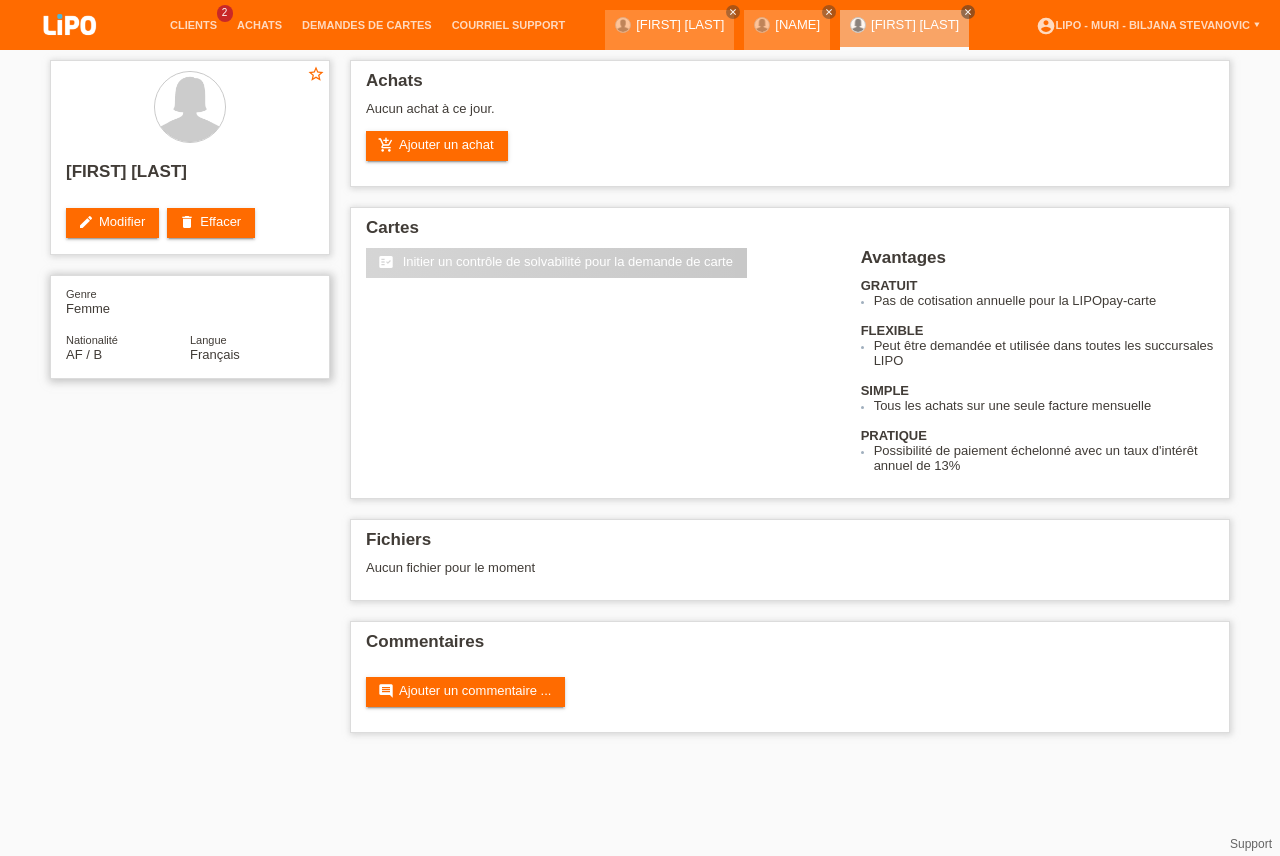 scroll, scrollTop: 0, scrollLeft: 0, axis: both 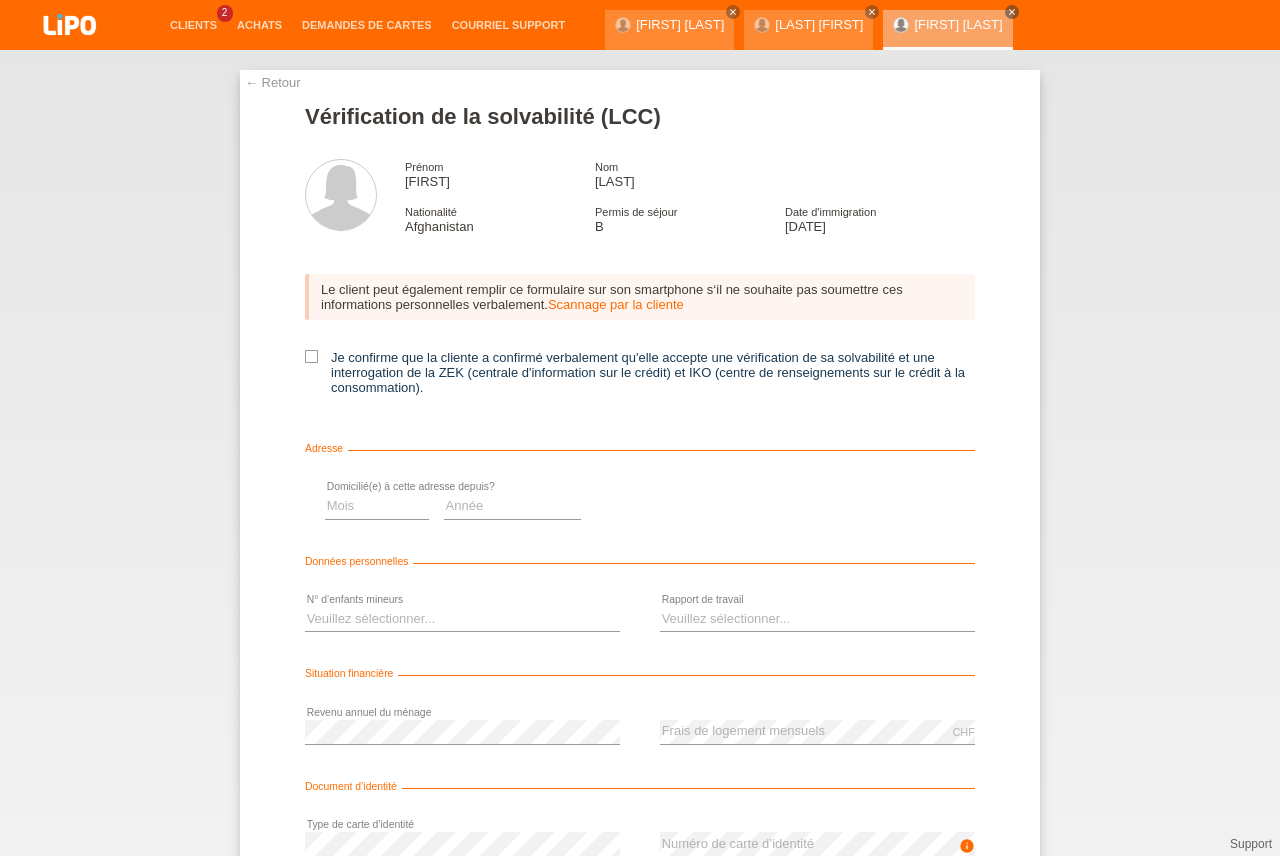 click at bounding box center (311, 356) 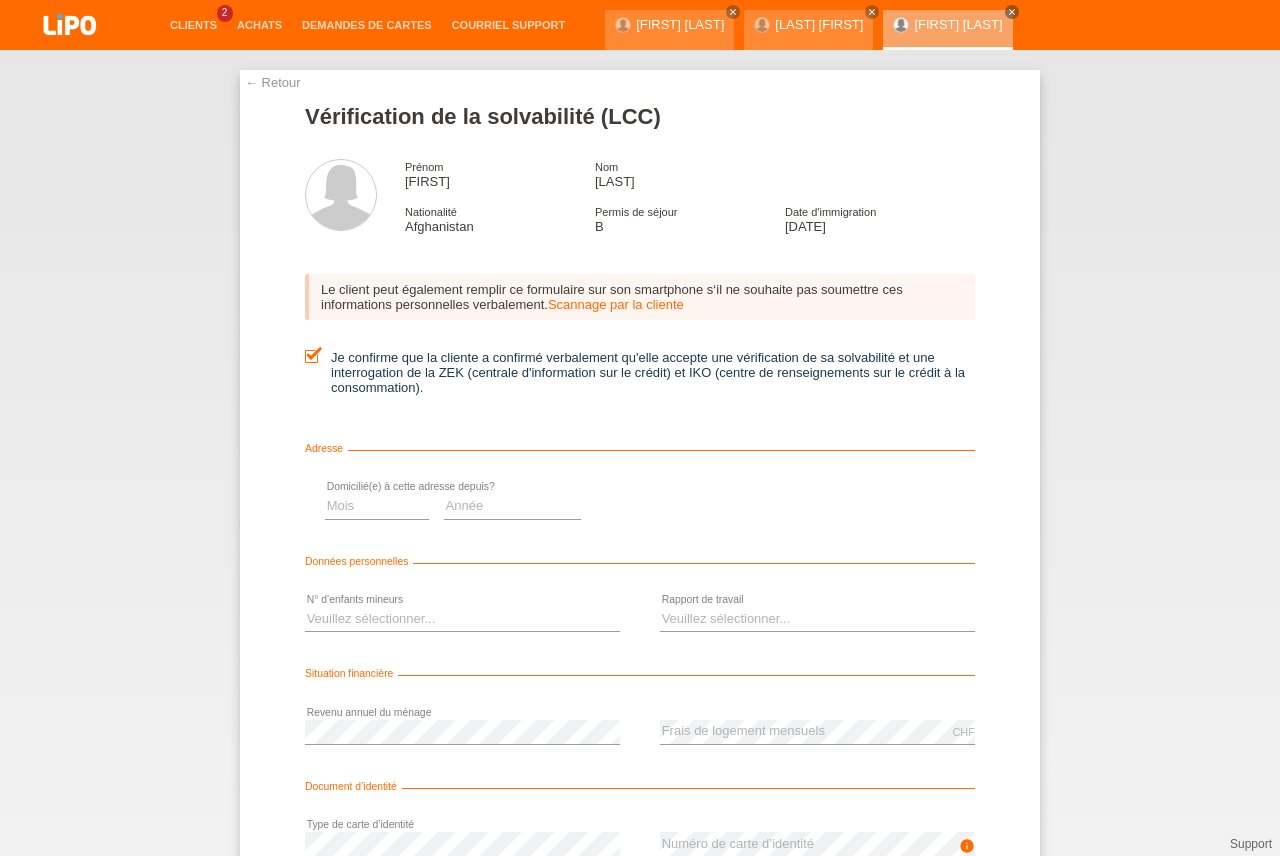 scroll, scrollTop: 0, scrollLeft: 0, axis: both 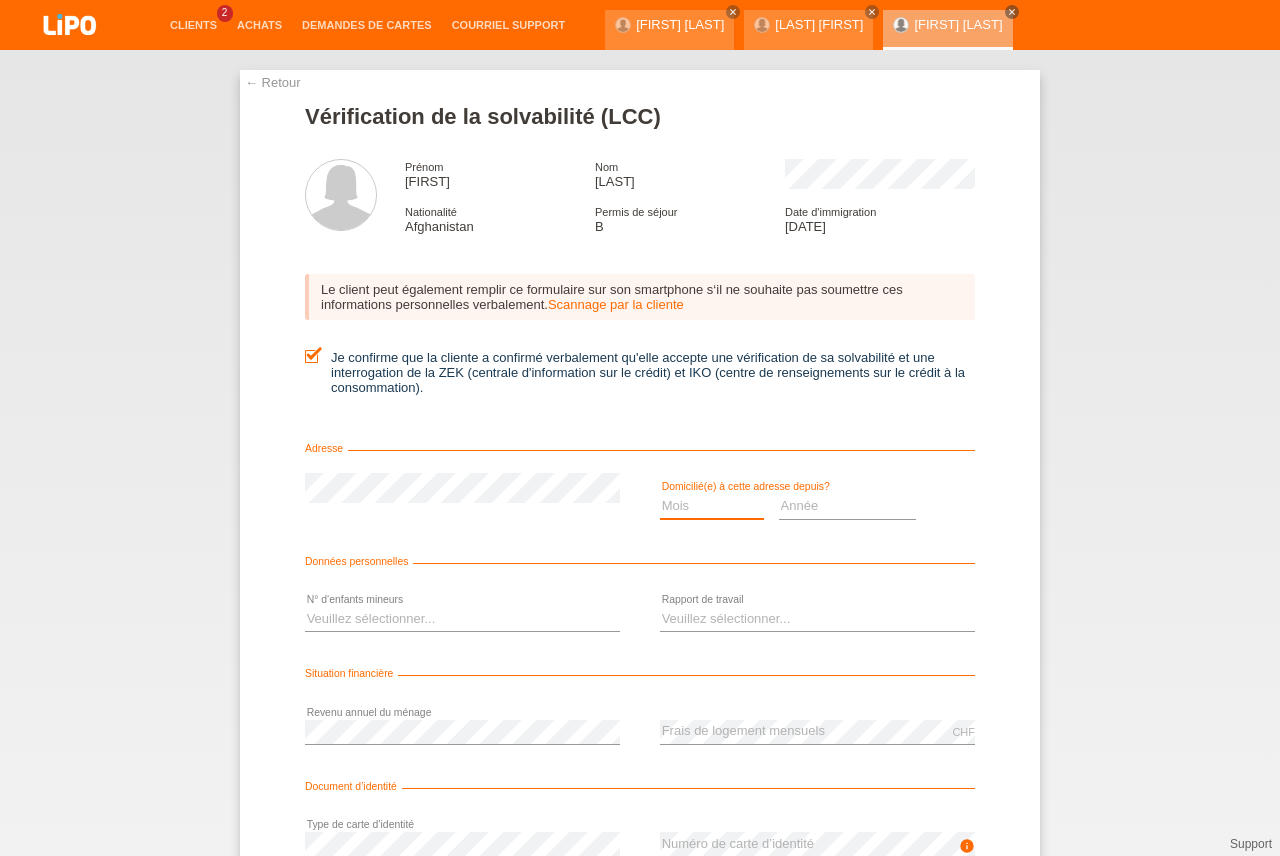 click on "Mois
01
02
03
04
05
06
07
08
09
10" at bounding box center (712, 506) 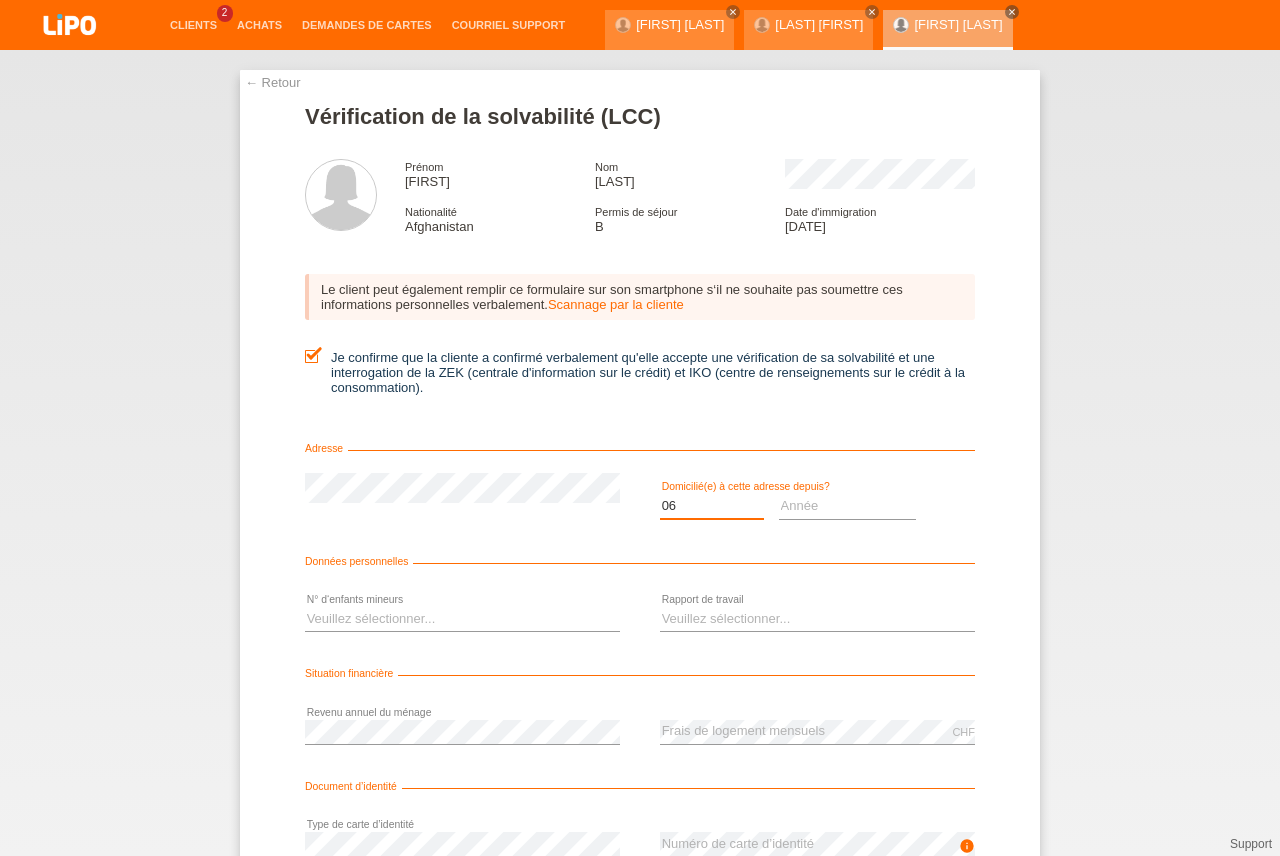 click on "06" at bounding box center (0, 0) 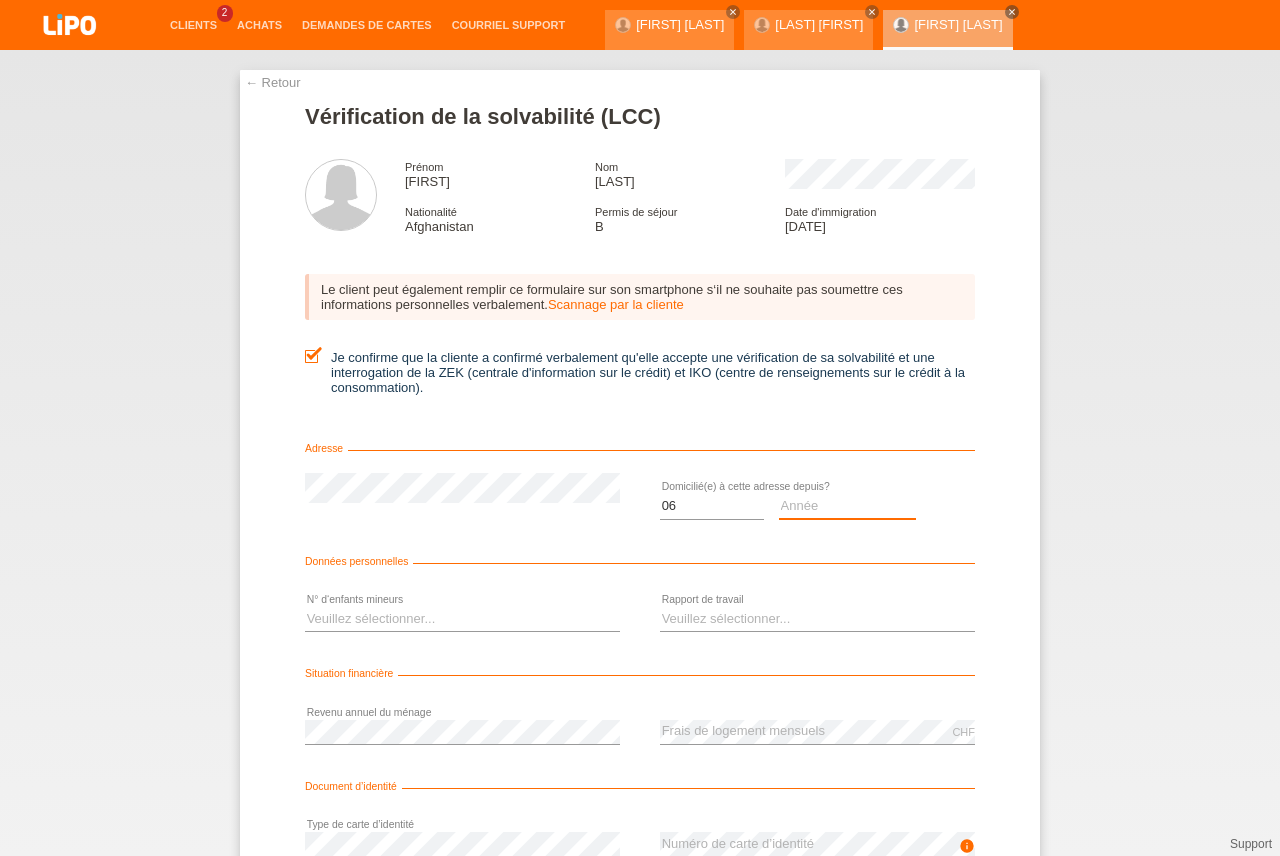 click on "Année
2025
2024
2023
2022
2021
2020
2019
2018
2017
2016 2015 2014 2013 2012 2011 2010 2009 2008 2007 2006 2005 2004 2003" at bounding box center [848, 506] 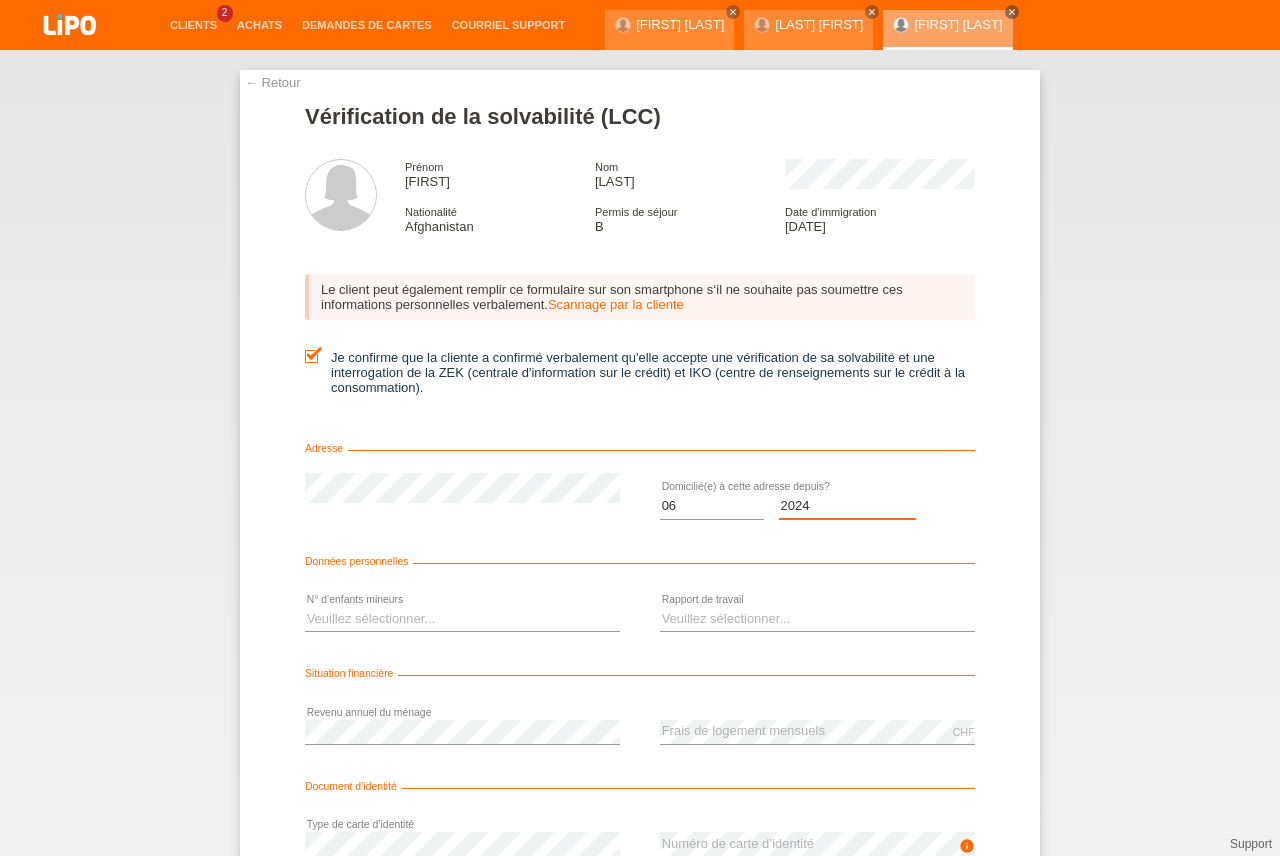 click on "2024" at bounding box center (0, 0) 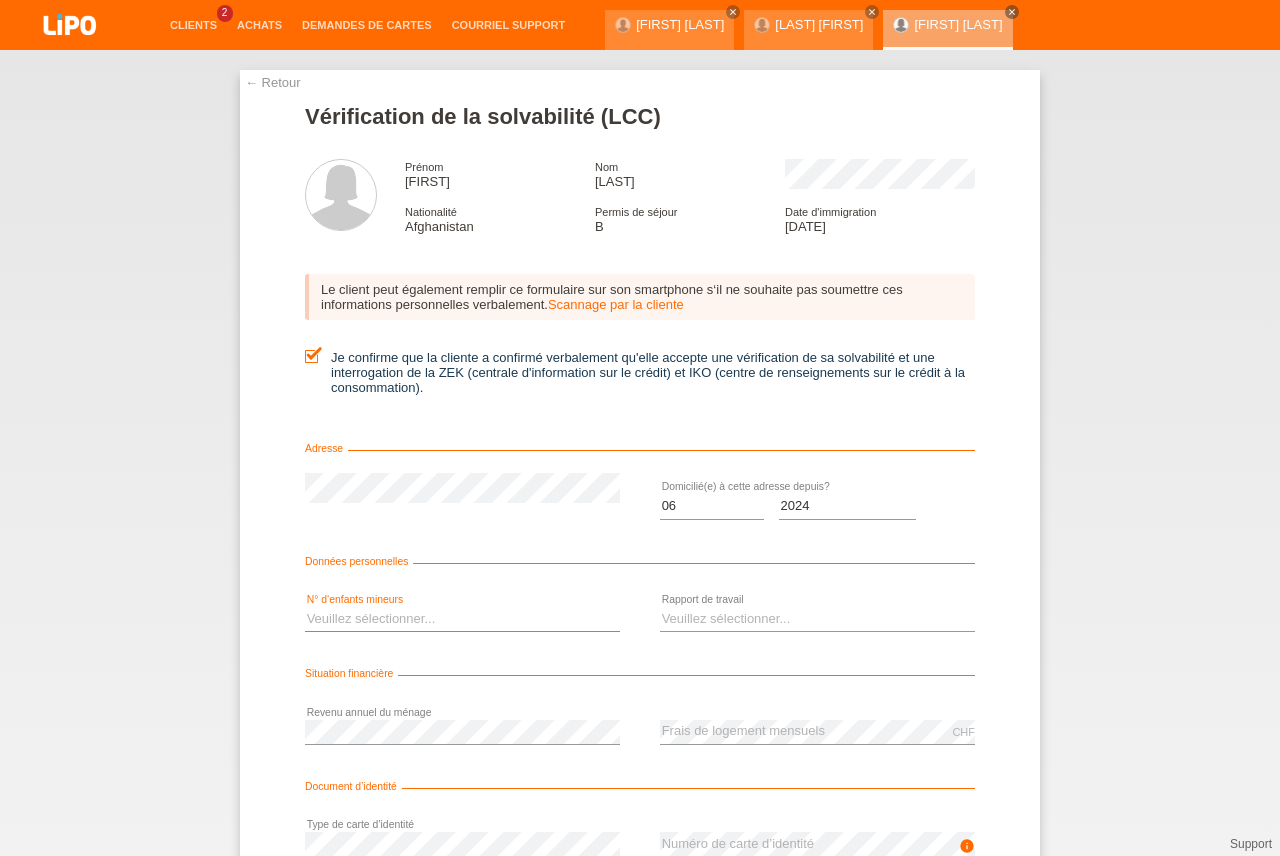 click on "Veuillez sélectionner...
0
1
2
3
4
5
6
7
8
9" at bounding box center (462, 619) 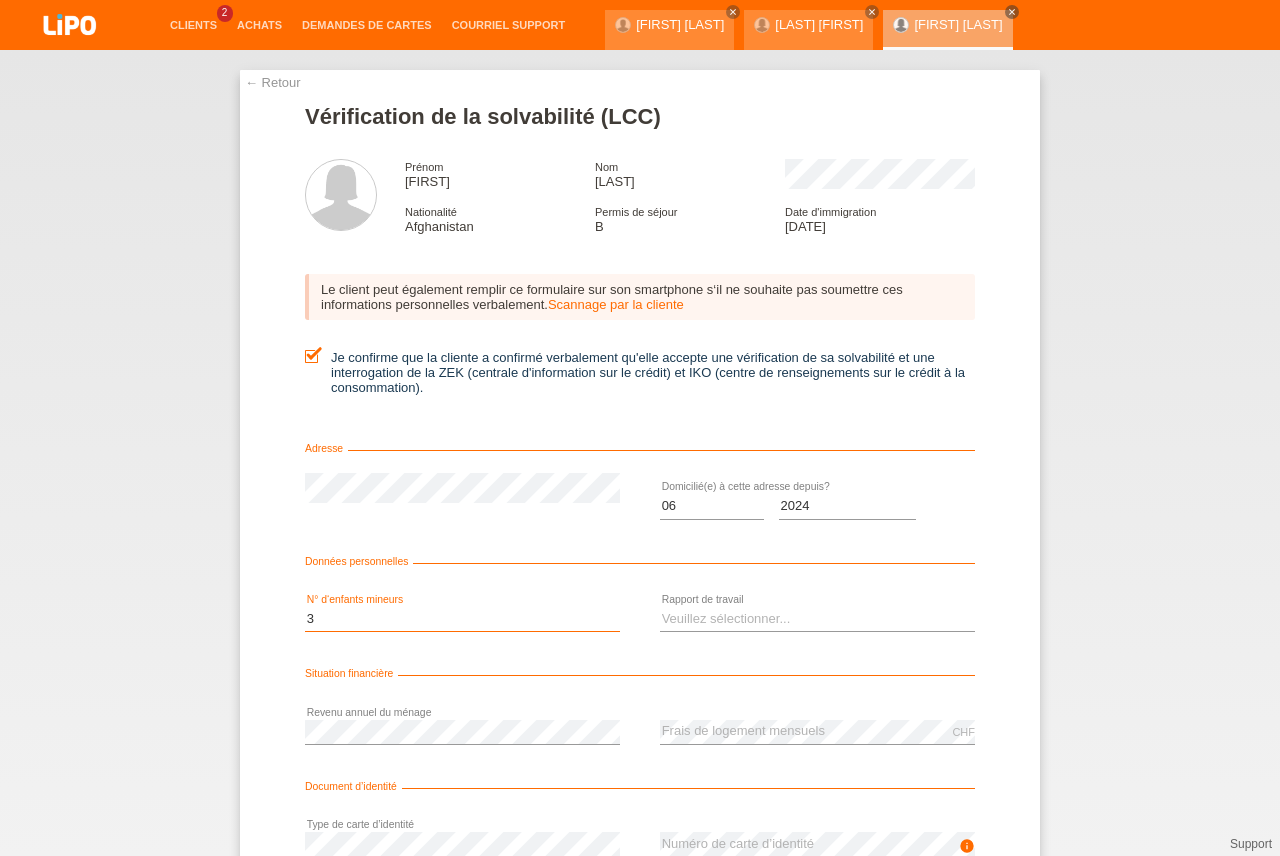 click on "3" at bounding box center (0, 0) 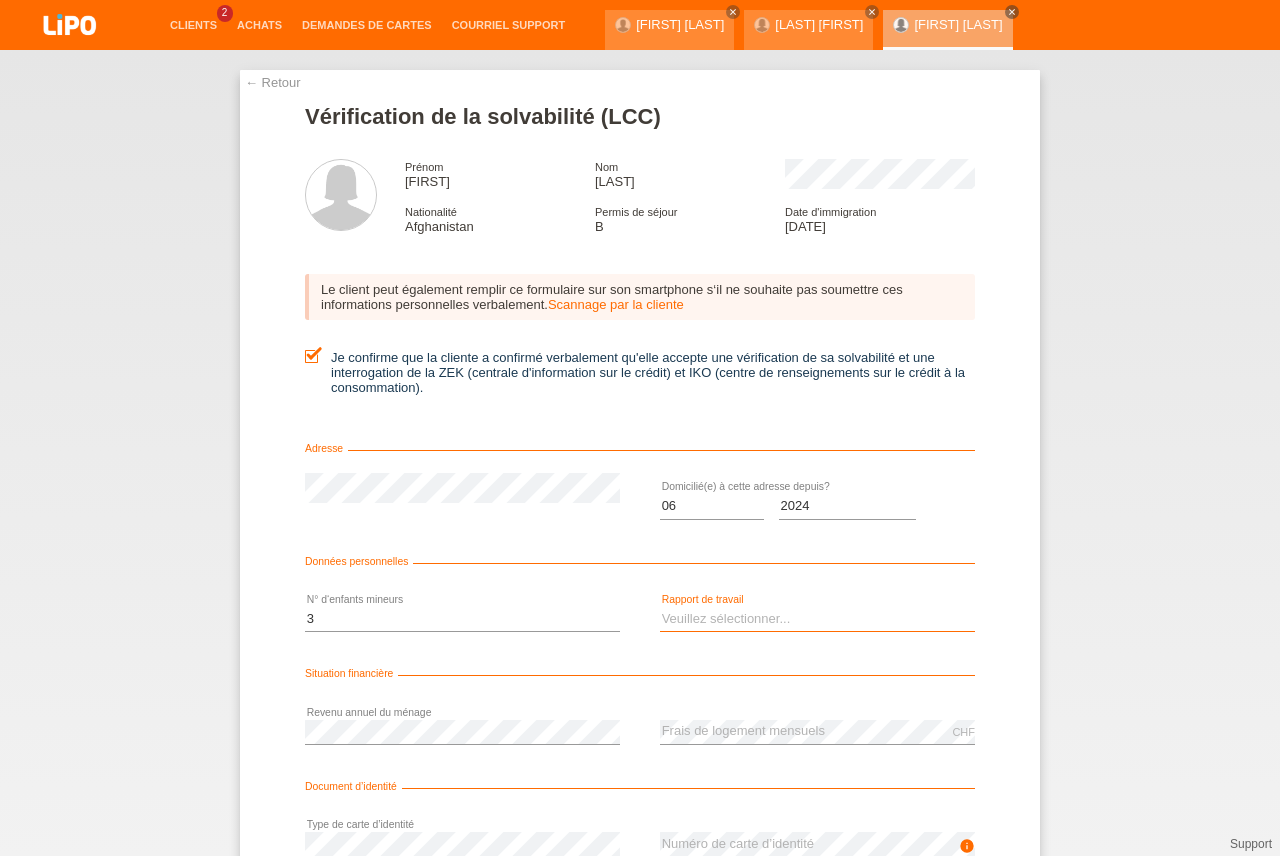 click on "Veuillez sélectionner...
A durée indéterminée
A durée déterminée
Apprenti/étudiant
Retraité(e)
Sans activité lucrative
Femme/homme au foyer
Indépendant(e)" at bounding box center (817, 619) 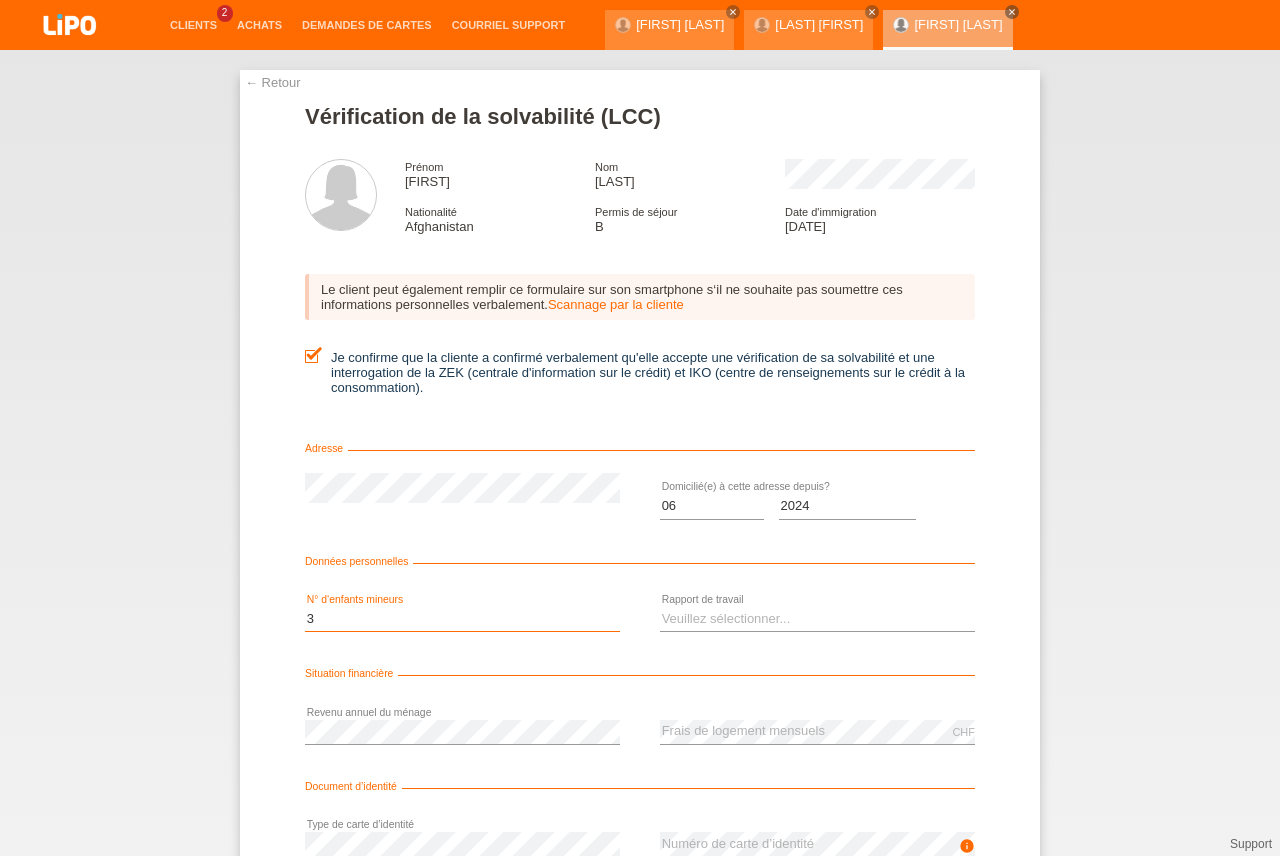 click on "Veuillez sélectionner...
0
1
2
3
4
5
6
7
8
9" at bounding box center (462, 619) 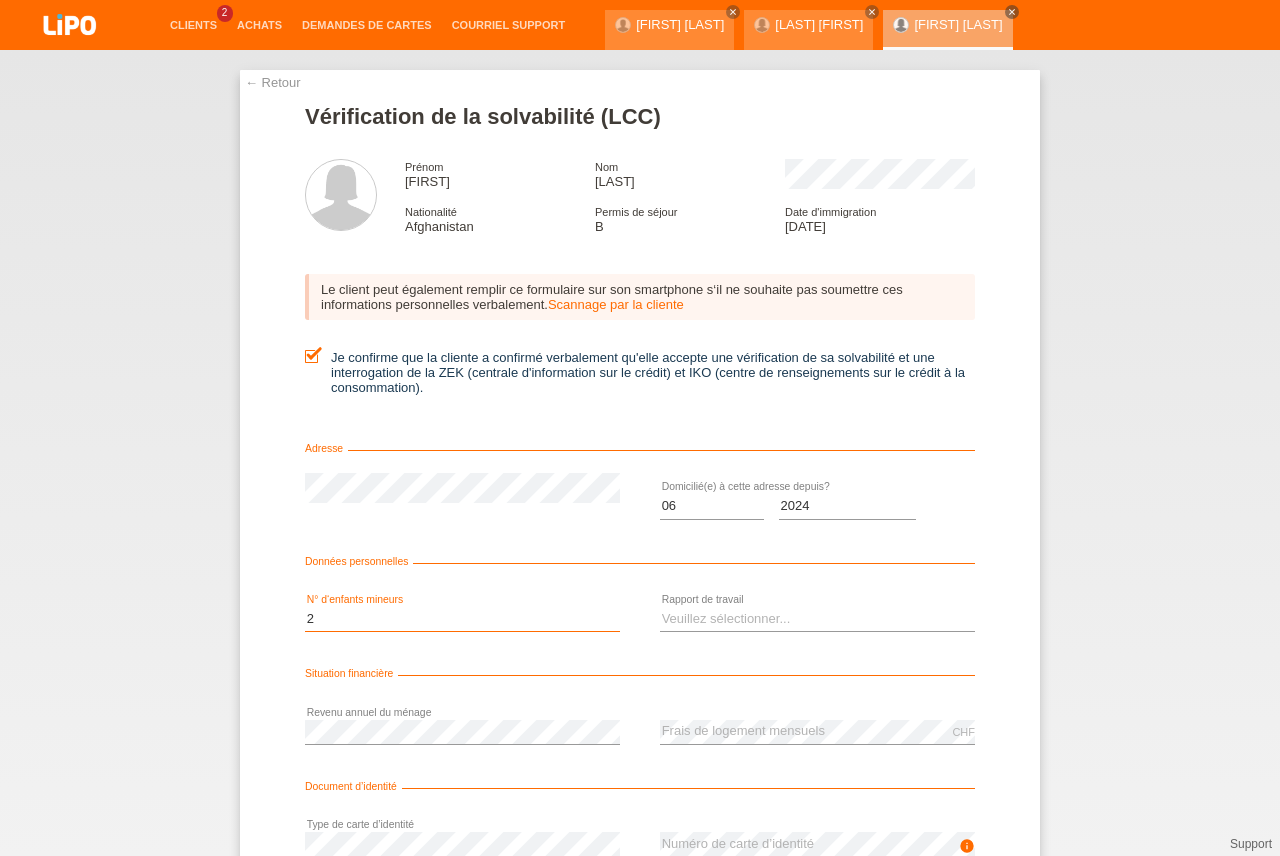 click on "2" at bounding box center [0, 0] 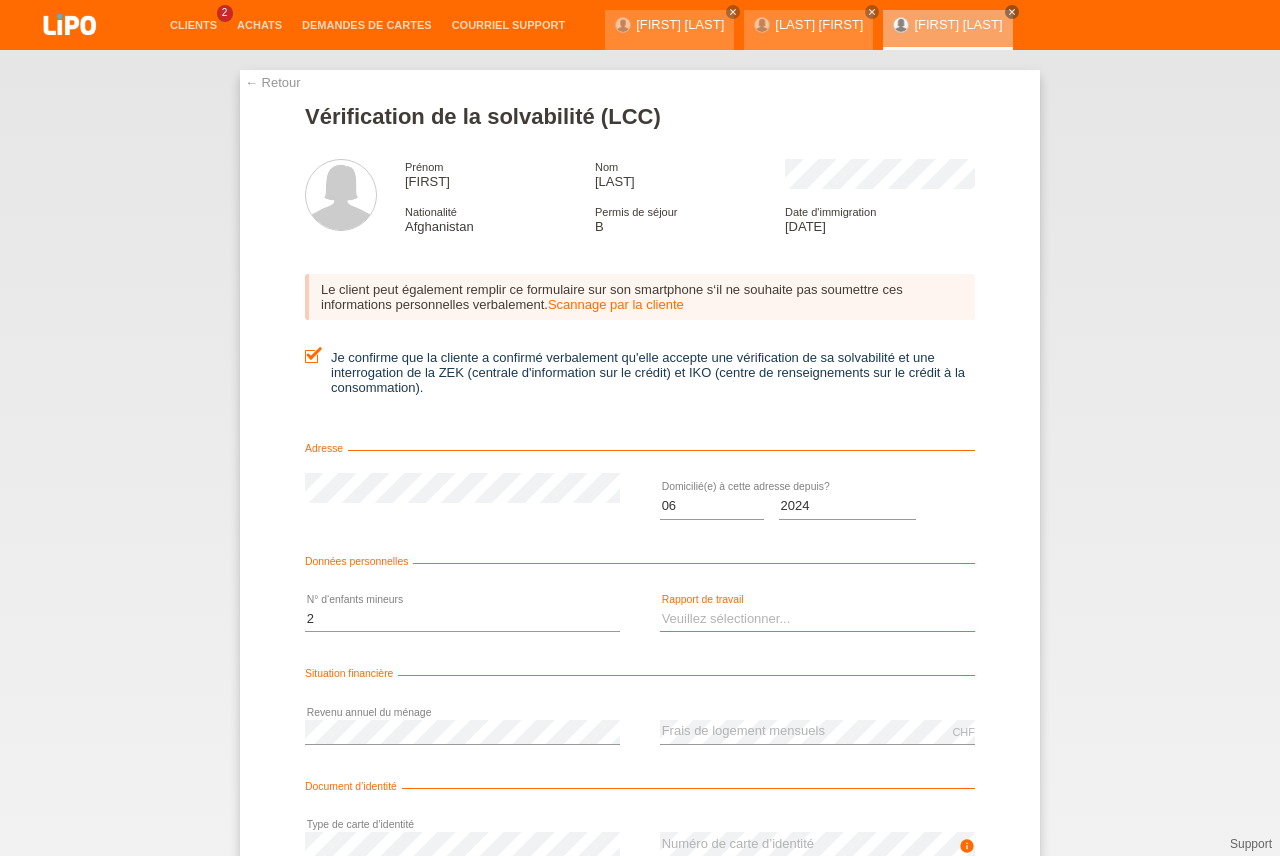 click on "Veuillez sélectionner...
A durée indéterminée
A durée déterminée
Apprenti/étudiant
Retraité(e)
Sans activité lucrative
Femme/homme au foyer
Indépendant(e)" at bounding box center [817, 619] 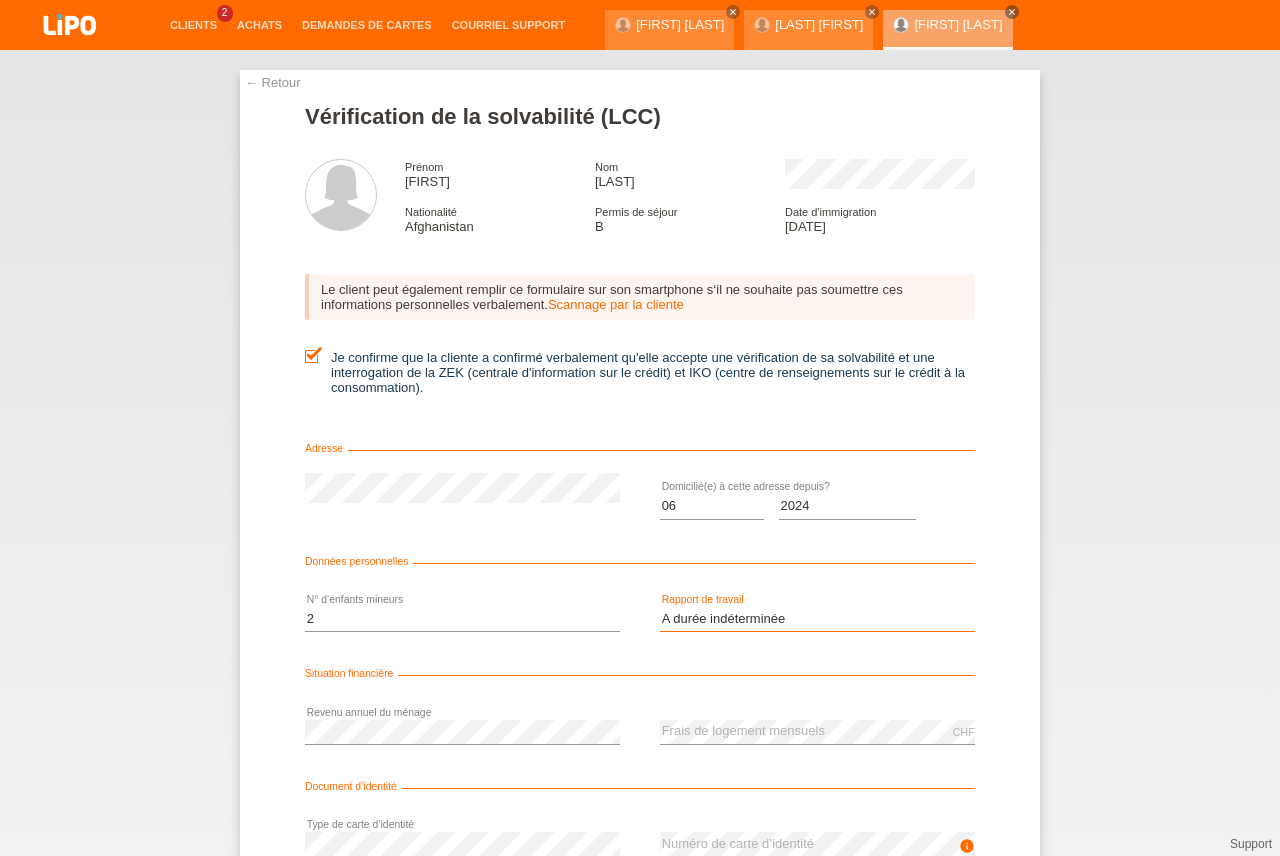 click on "A durée indéterminée" at bounding box center [0, 0] 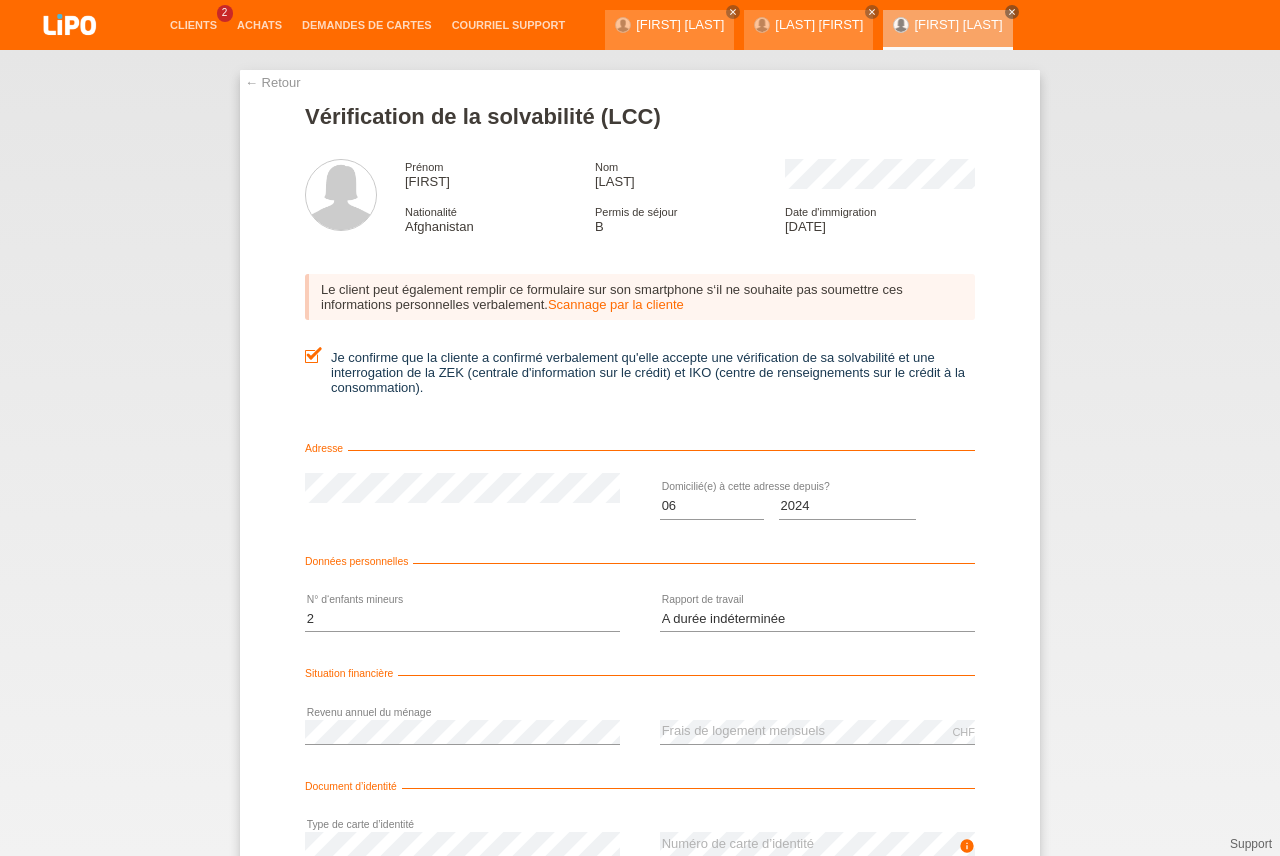 click on "← Retour
Vérification de la solvabilité (LCC)
Prénom
MASUMEH
Nom
DELAWARI
Nationalité
Afghanistan
Permis de séjour Date d'immigration Adresse" at bounding box center [640, 532] 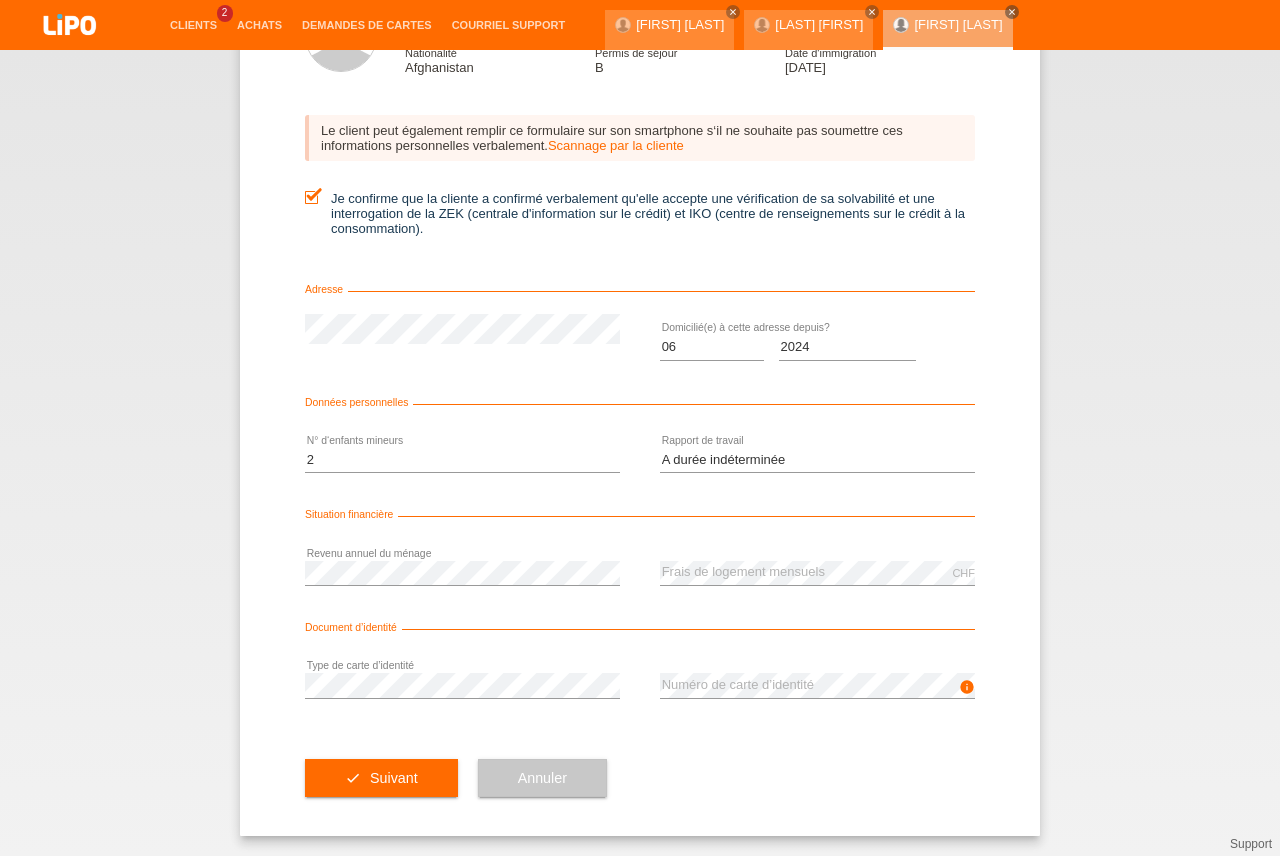 drag, startPoint x: 1276, startPoint y: 691, endPoint x: 1276, endPoint y: 895, distance: 204 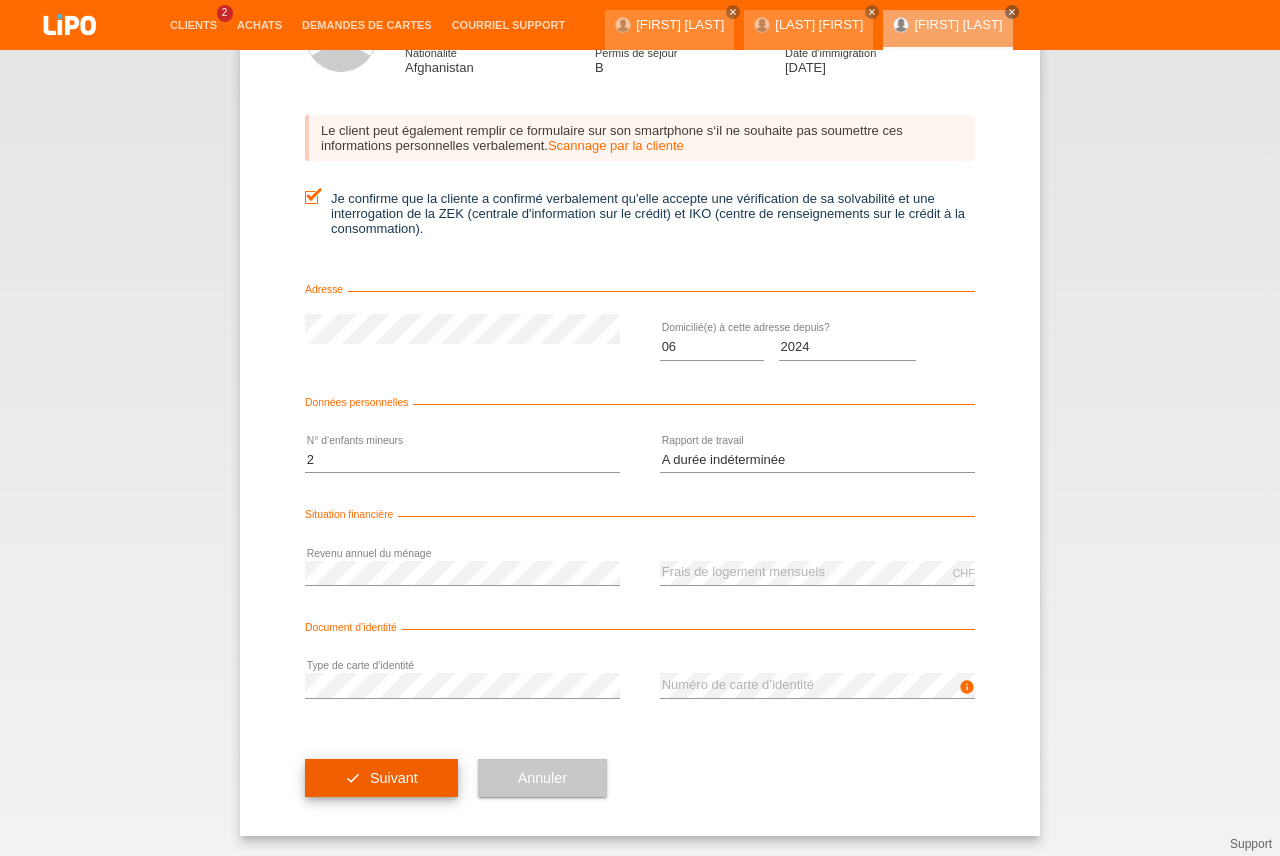click on "check   Suivant" at bounding box center (381, 778) 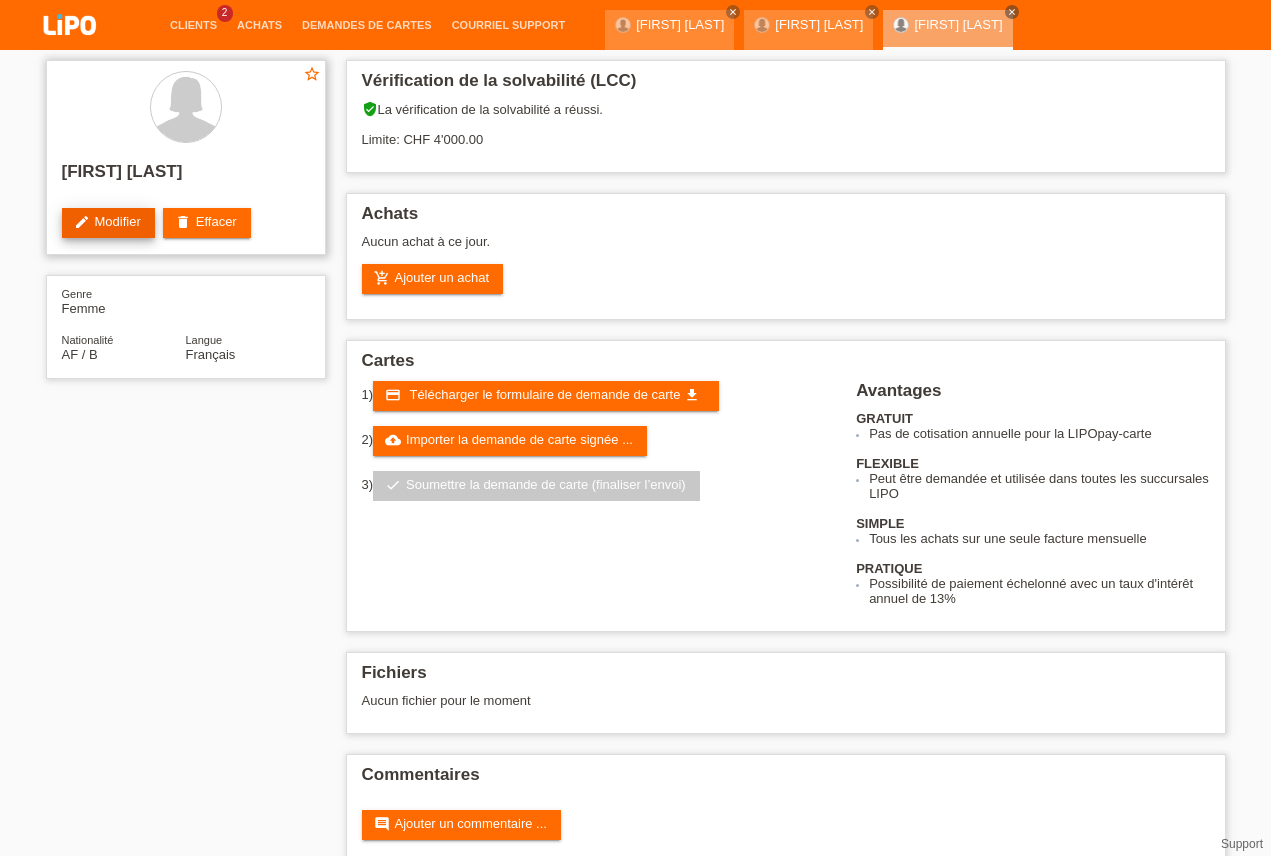click on "edit  Modifier" at bounding box center [108, 223] 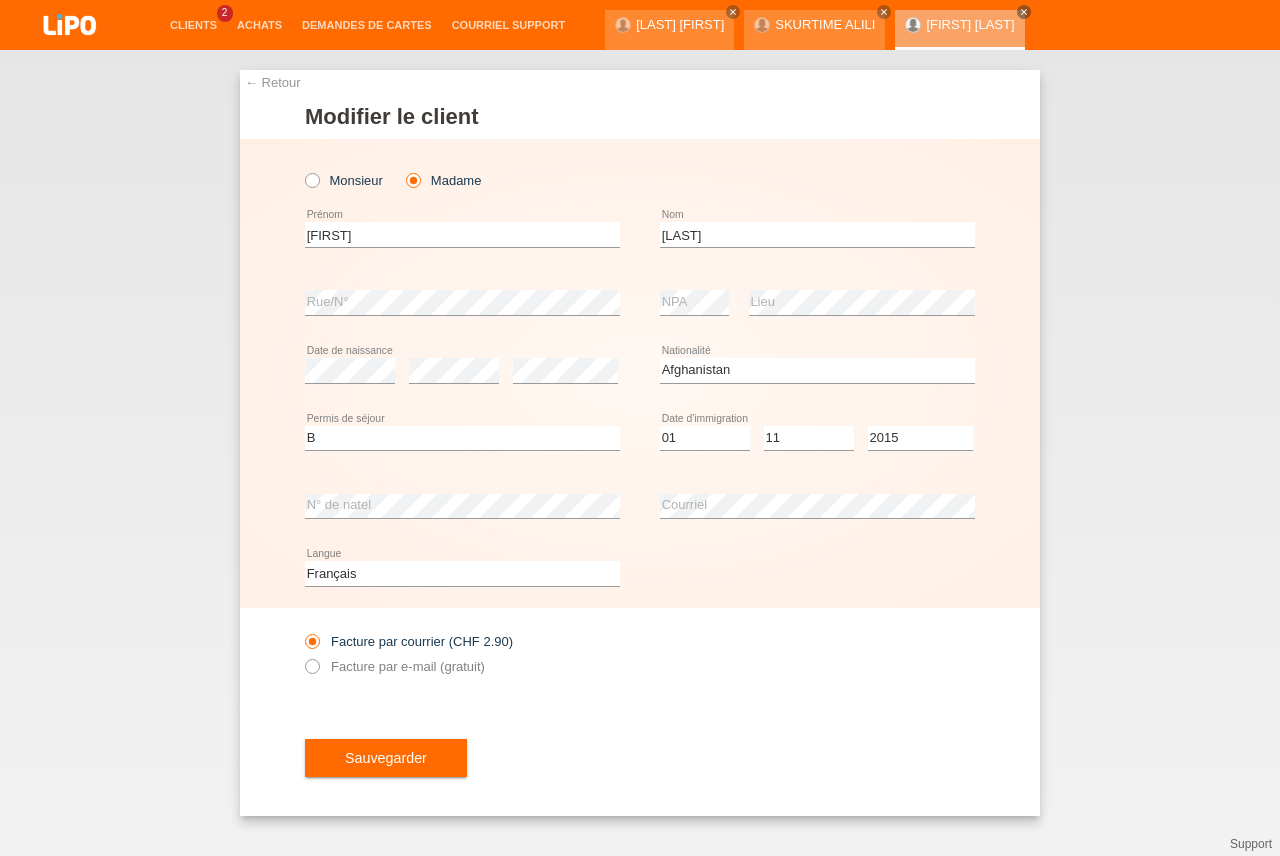 select on "AF" 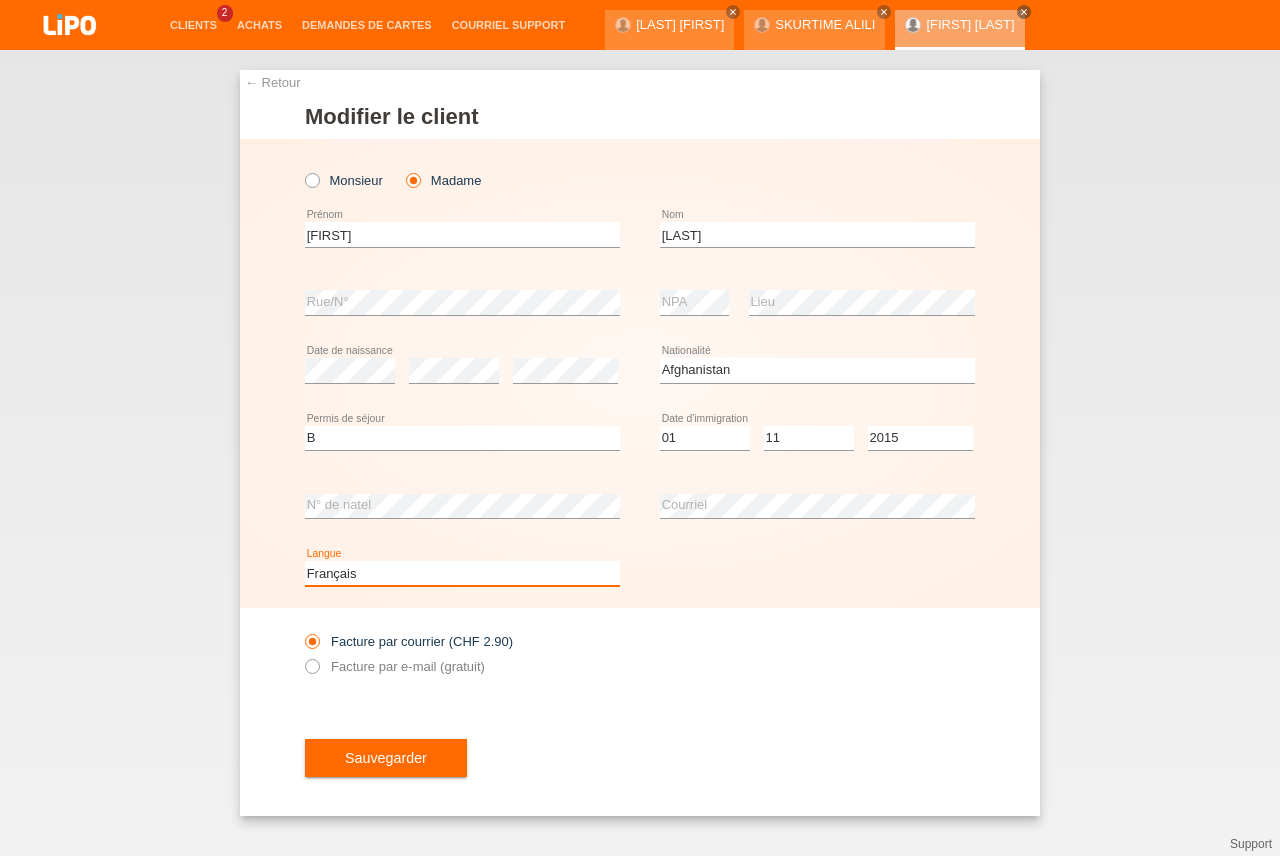 click on "Deutsch
Français
Italiano
English" at bounding box center [462, 573] 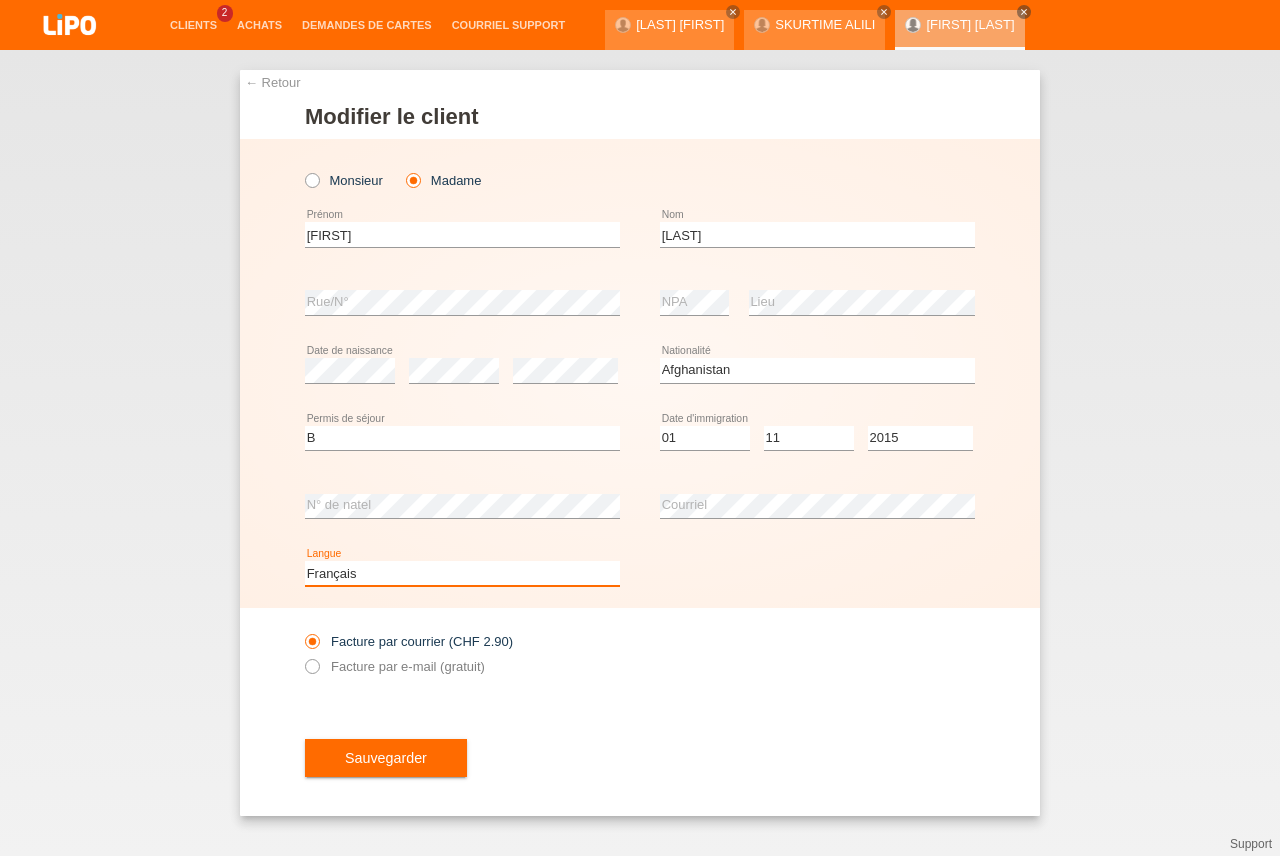 scroll, scrollTop: 0, scrollLeft: 0, axis: both 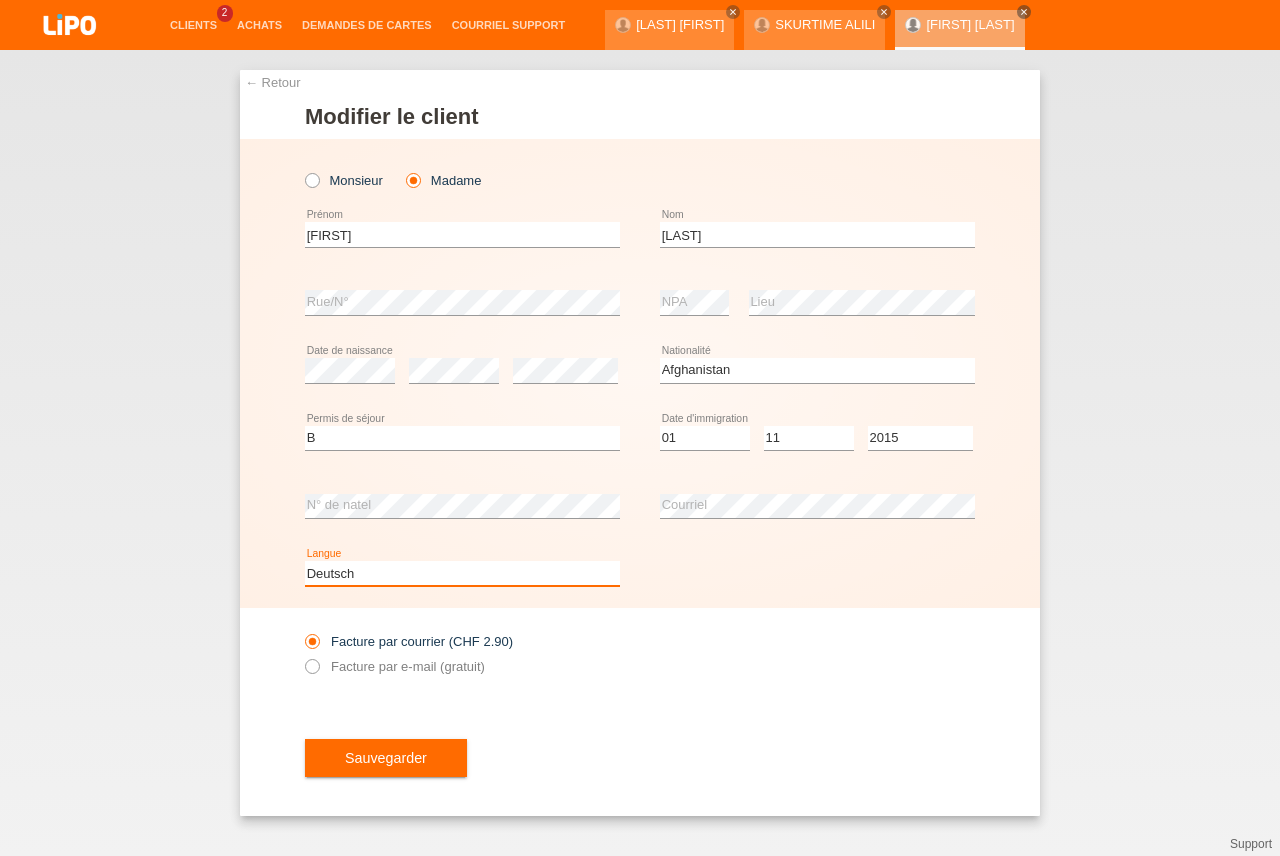 click on "Deutsch" at bounding box center [0, 0] 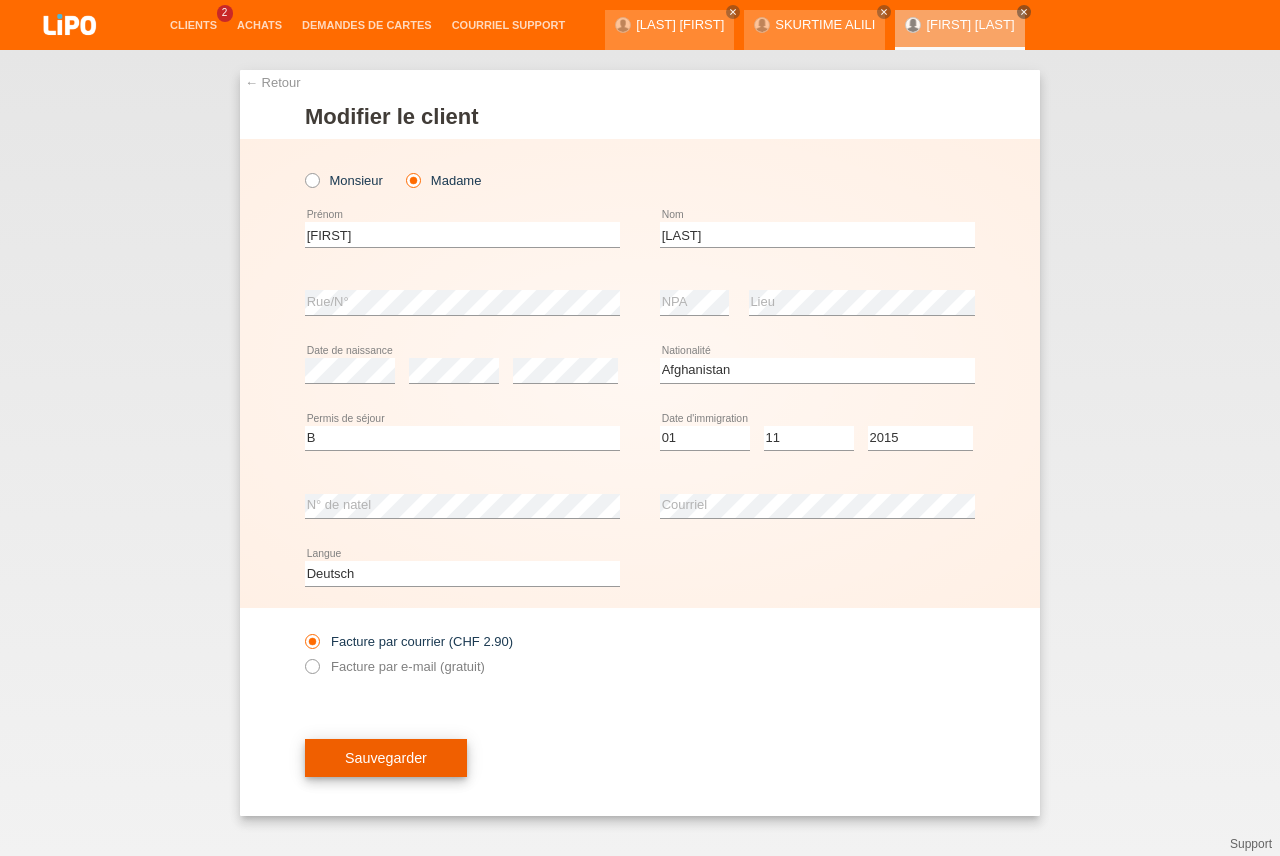 click on "Sauvegarder" at bounding box center (386, 758) 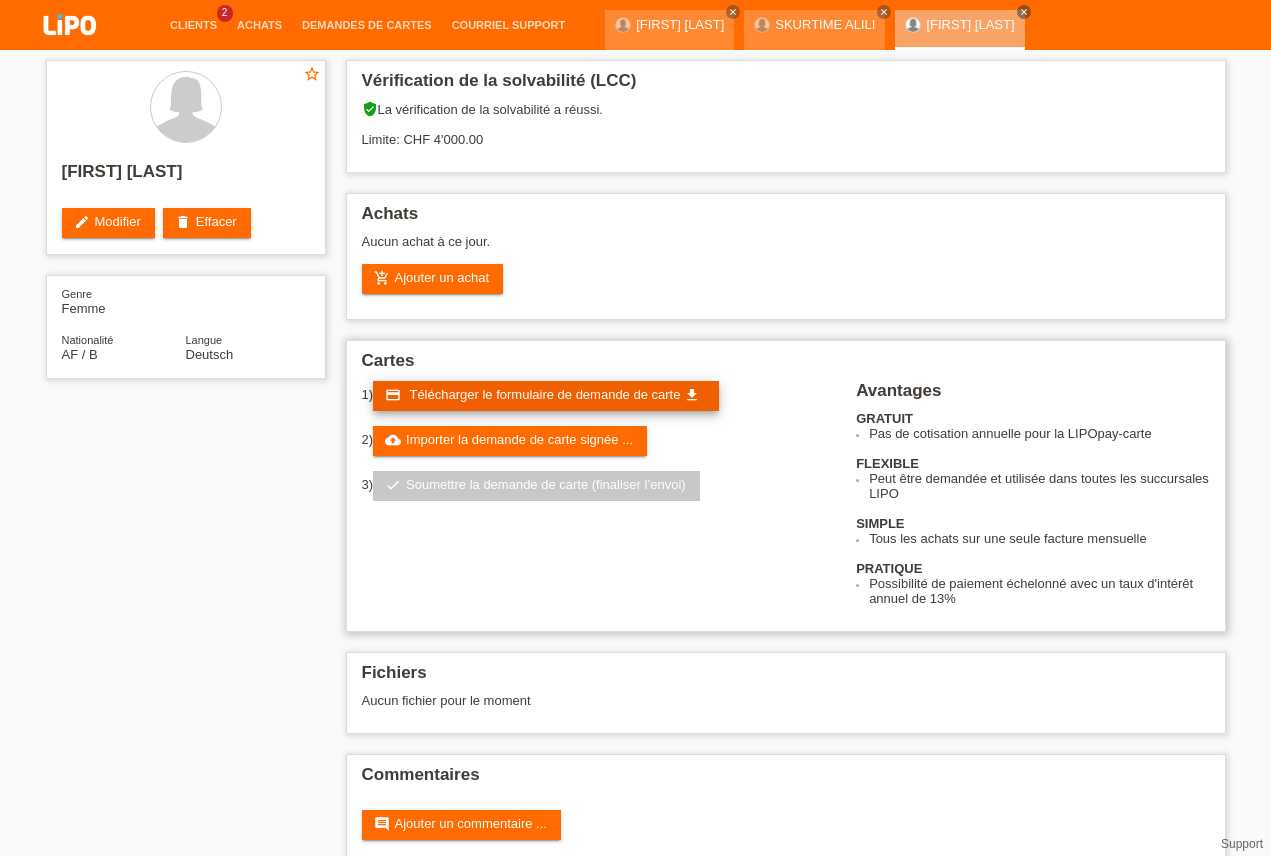 scroll, scrollTop: 0, scrollLeft: 0, axis: both 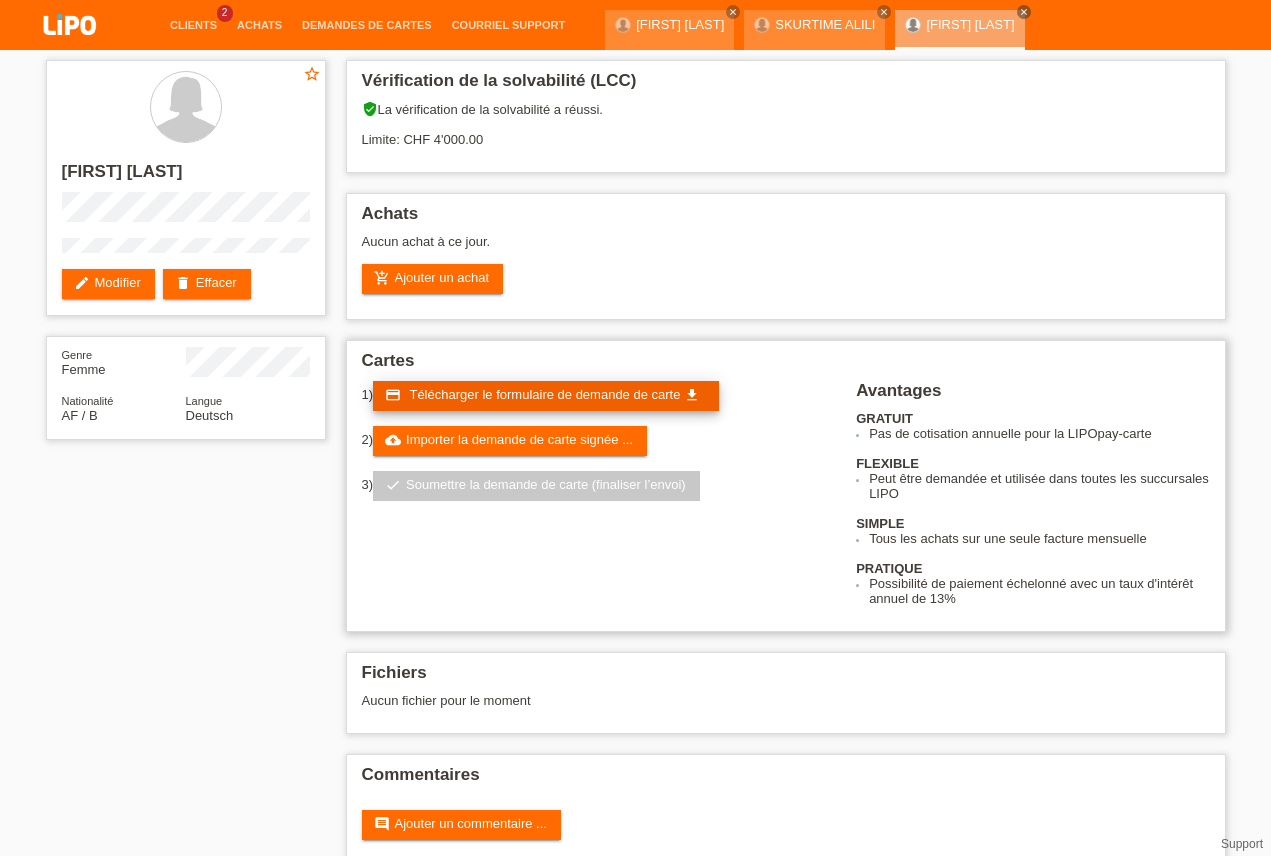 click on "Télécharger le formulaire de demande de carte" at bounding box center [544, 394] 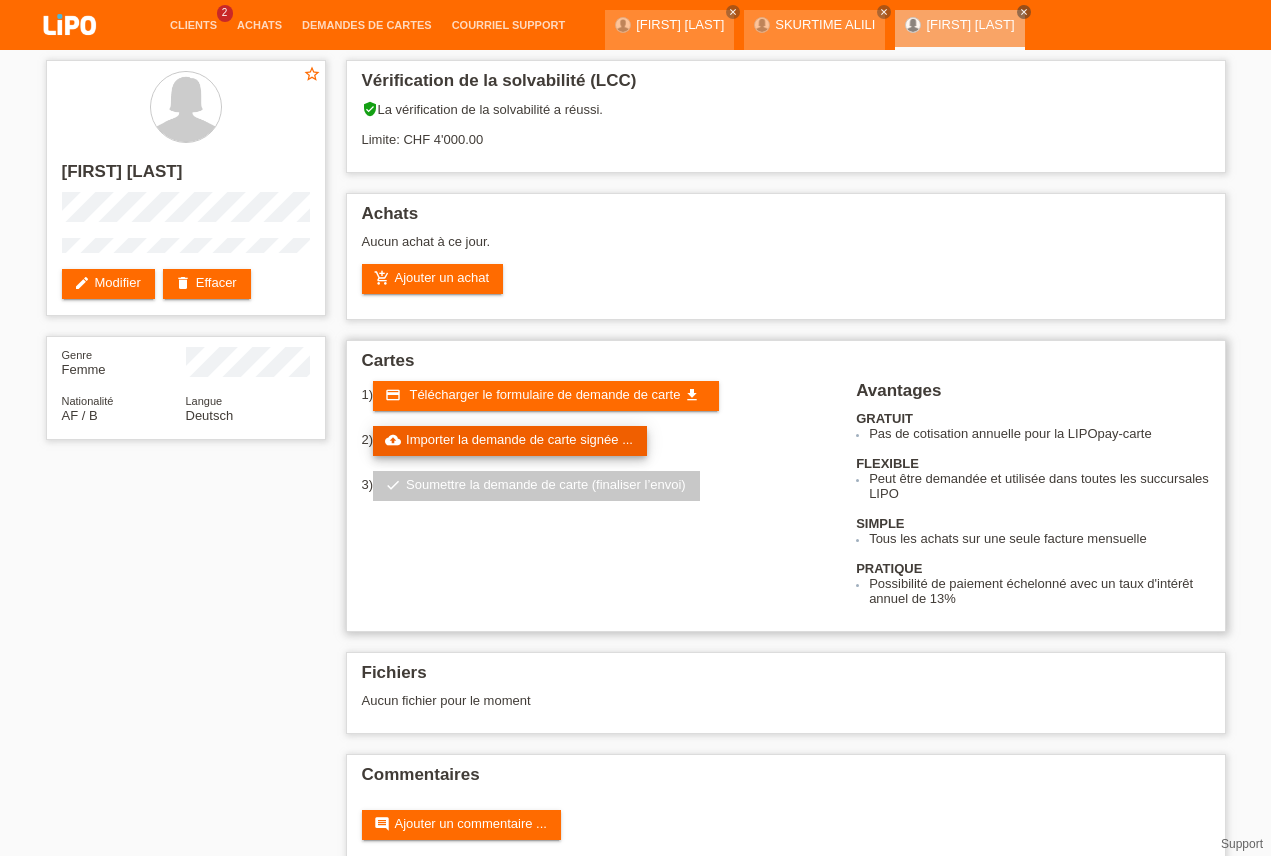 click on "cloud_upload  Importer la demande de carte signée ..." at bounding box center [510, 441] 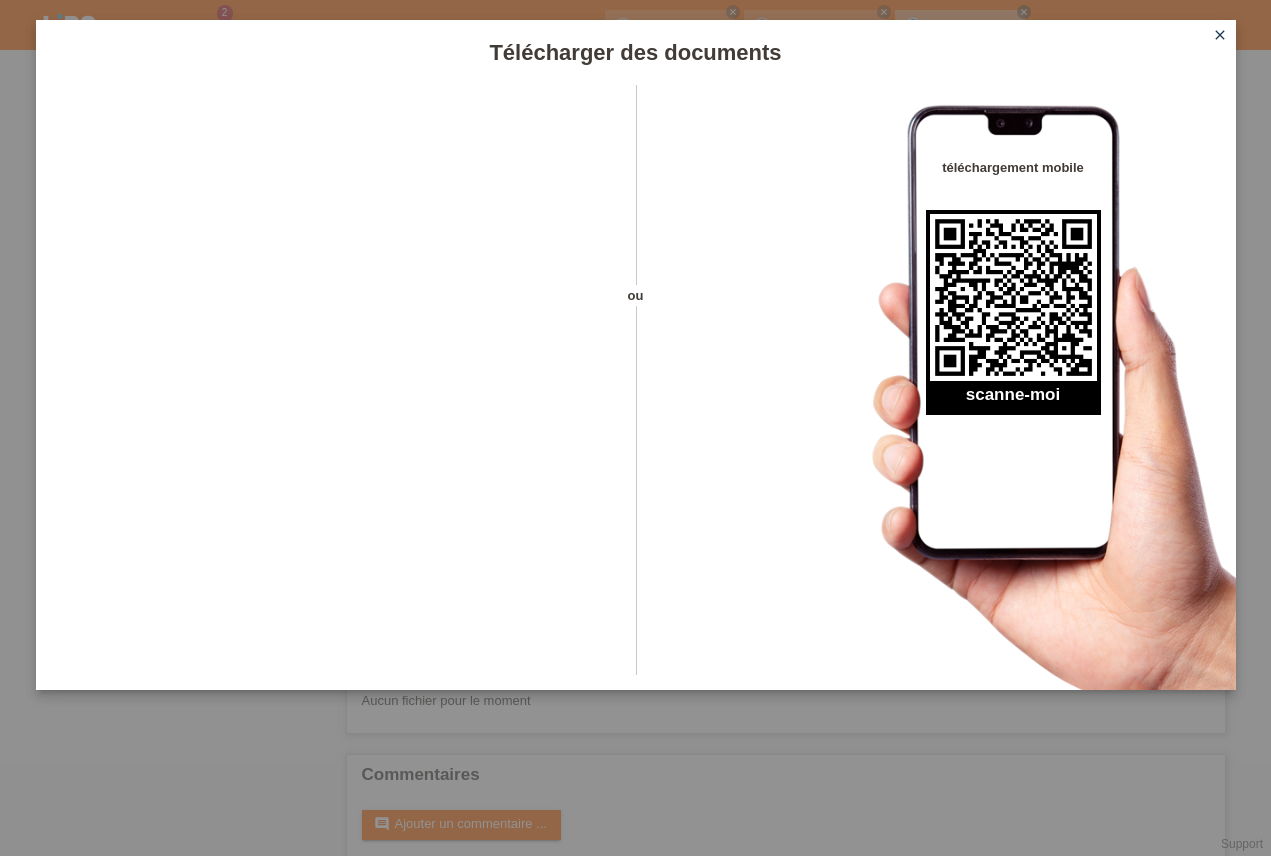 click on "close" at bounding box center (1220, 35) 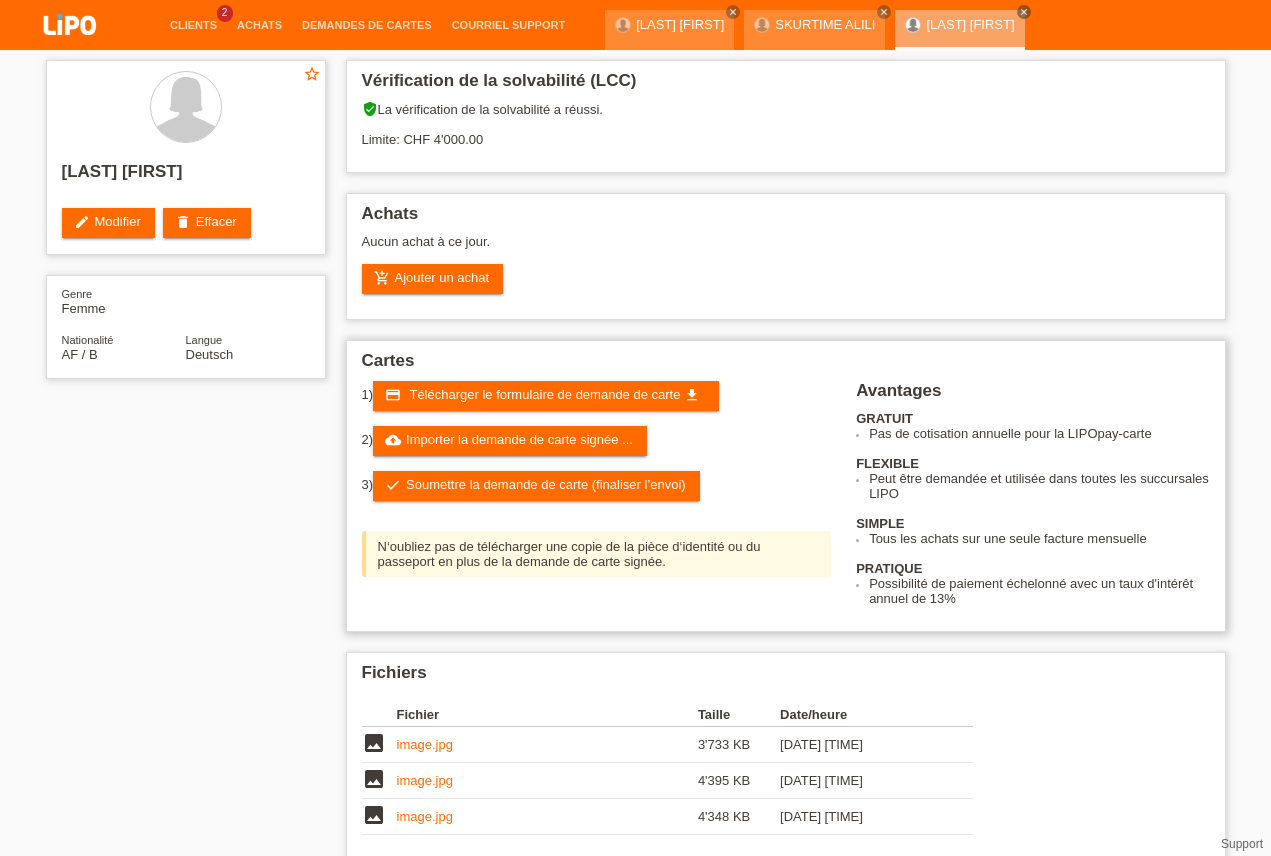 scroll, scrollTop: 177, scrollLeft: 0, axis: vertical 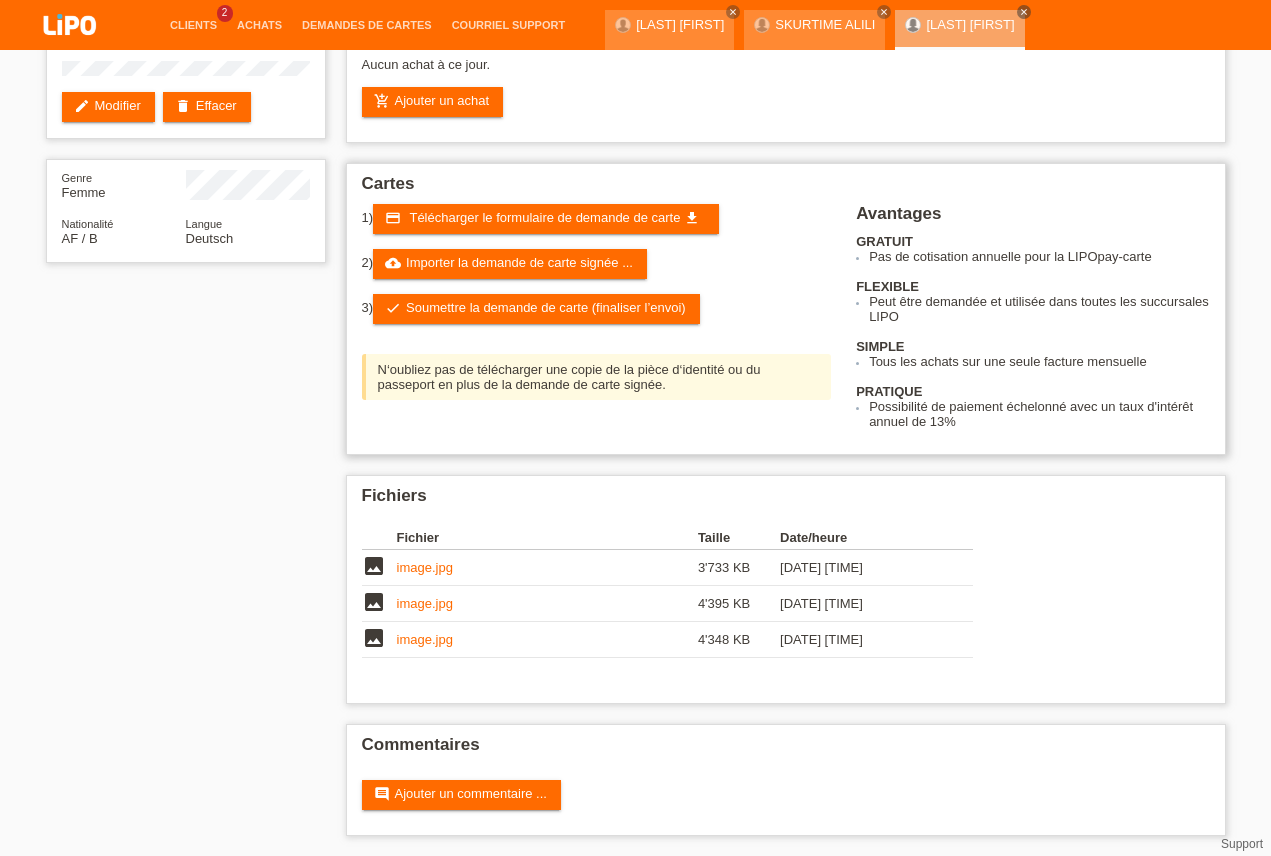 click on "1)
credit_card
Télécharger le formulaire de demande de carte
get_app
2)
cloud_upload  Importer la demande de carte signée ...
3)
check  Soumettre la demande de carte (finaliser l’envoi)" at bounding box center (609, 307) 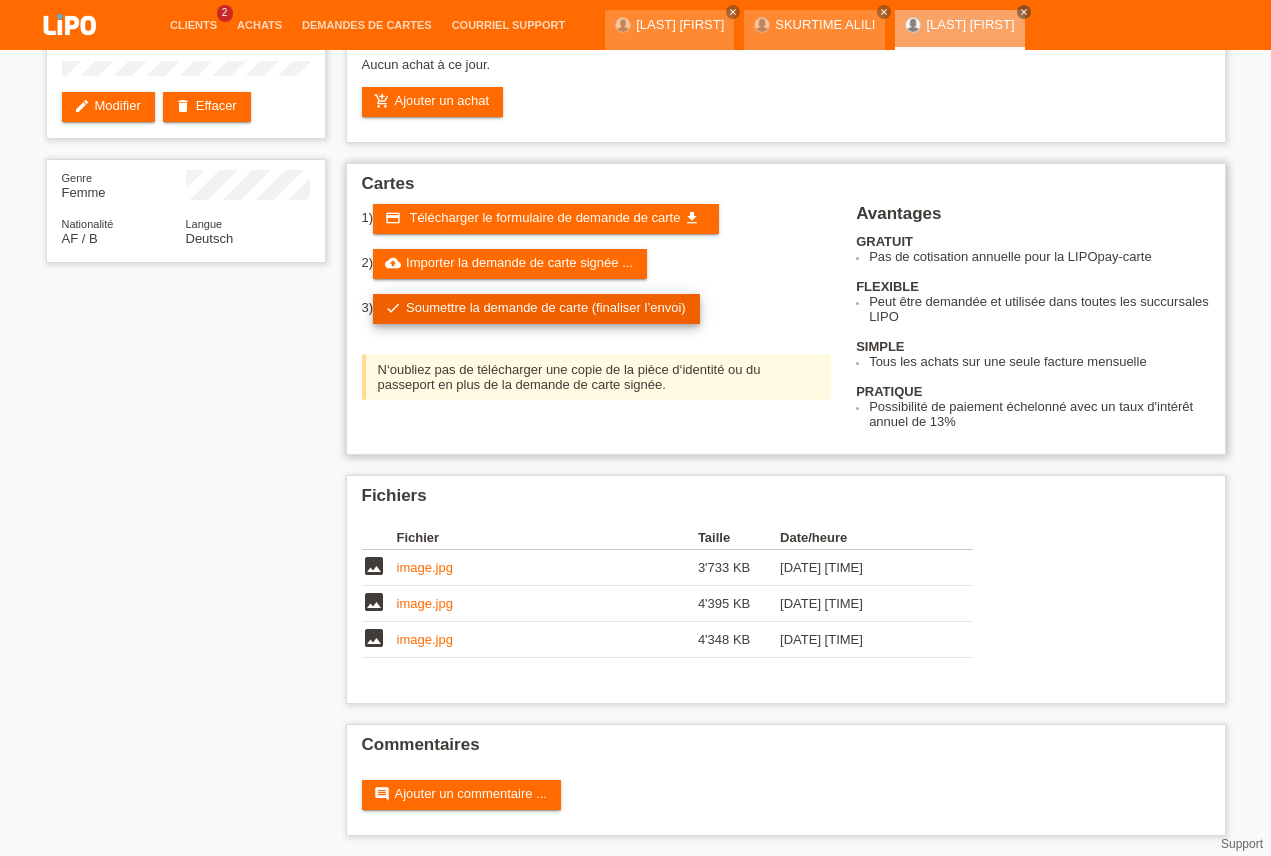 click on "check  Soumettre la demande de carte (finaliser l’envoi)" at bounding box center [536, 309] 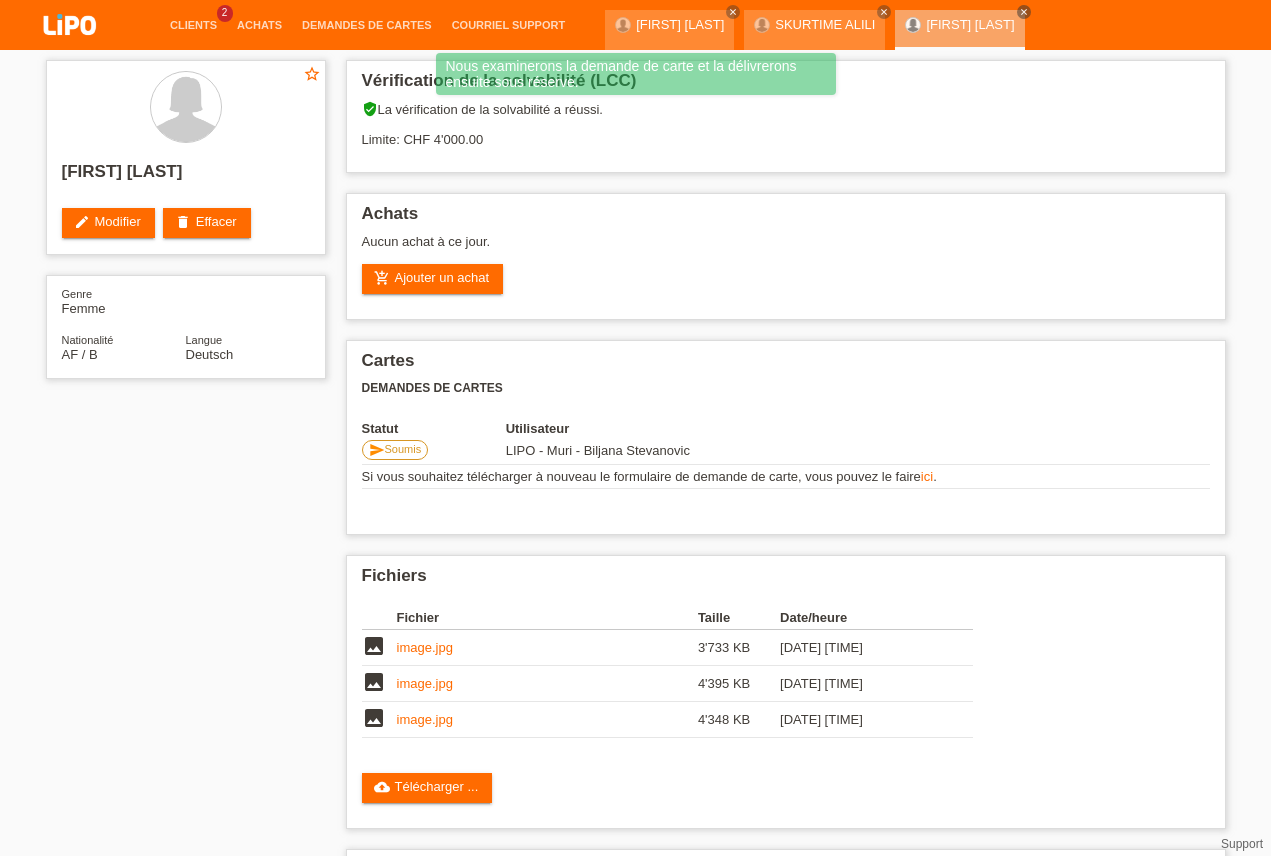 scroll, scrollTop: 125, scrollLeft: 0, axis: vertical 